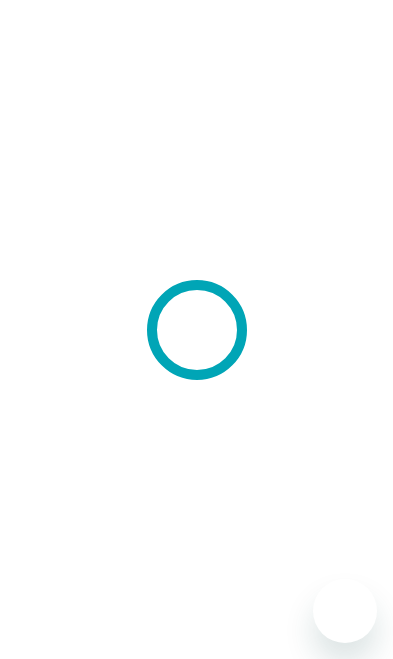 scroll, scrollTop: 0, scrollLeft: 0, axis: both 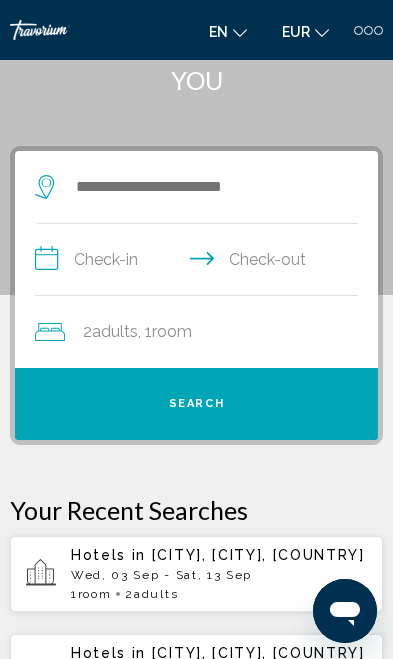 click on "Hotels in    [CITY], [CITY], [COUNTRY]" at bounding box center [219, 555] 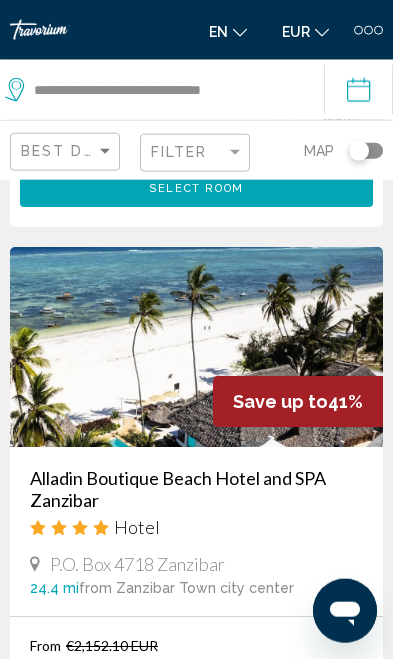 scroll, scrollTop: 3307, scrollLeft: 0, axis: vertical 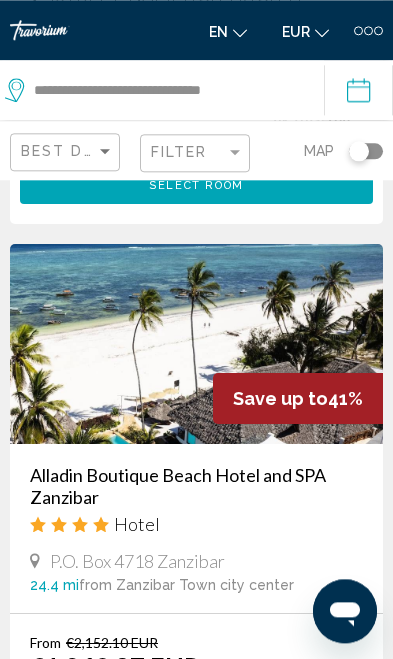 click at bounding box center (196, 344) 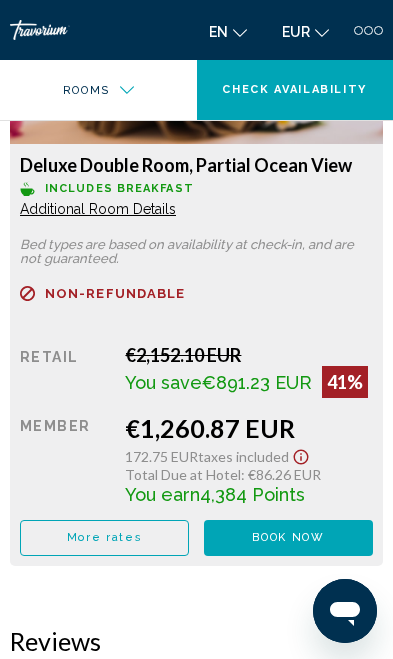 scroll, scrollTop: 2841, scrollLeft: 0, axis: vertical 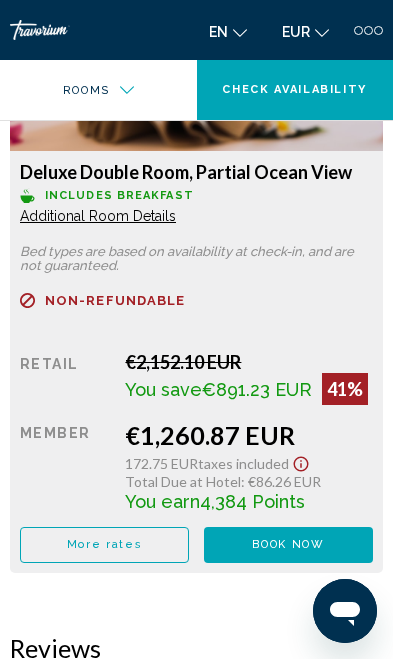 click on "More rates" at bounding box center [105, 544] 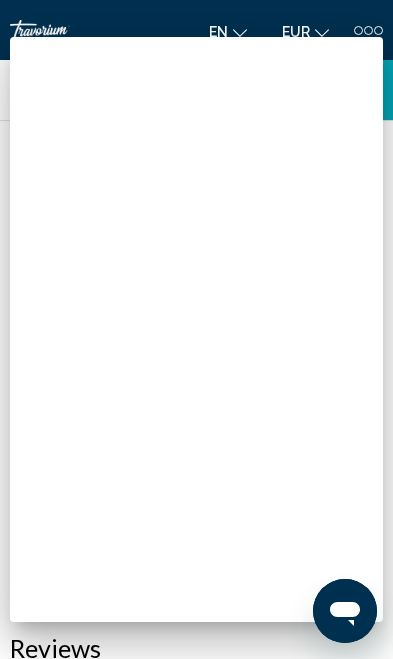 scroll, scrollTop: 0, scrollLeft: 0, axis: both 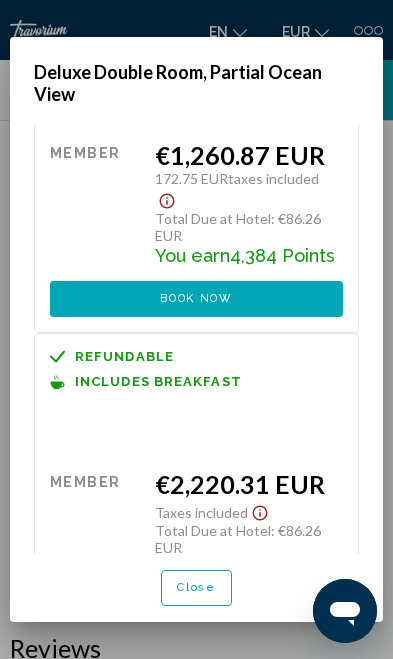 click on "Close" at bounding box center [196, 587] 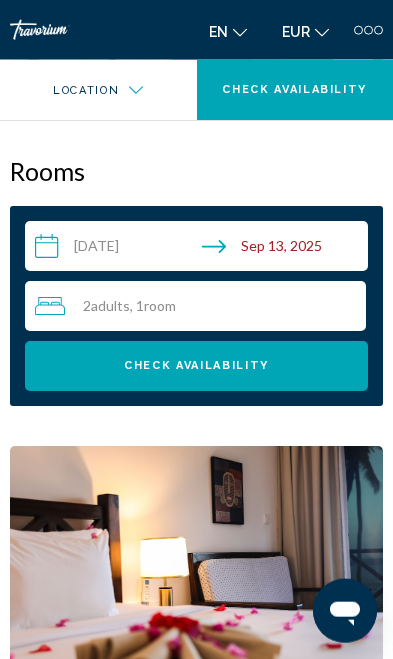 scroll, scrollTop: 2297, scrollLeft: 0, axis: vertical 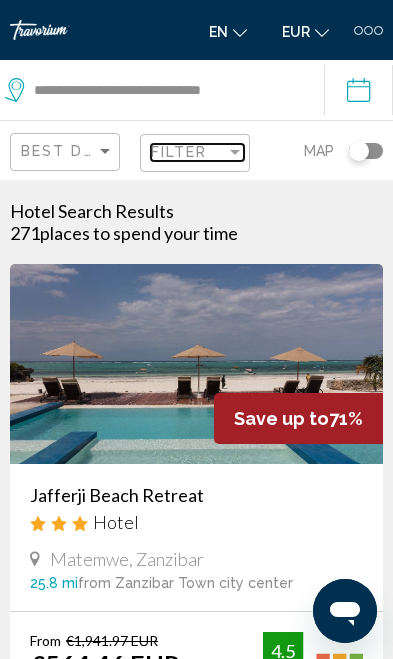 click on "Filter" at bounding box center (179, 152) 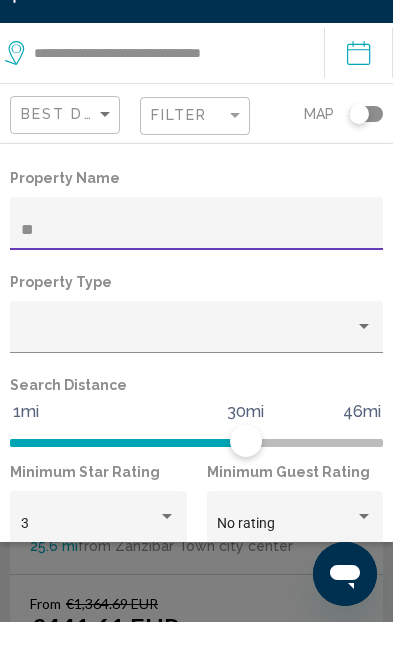 type on "*" 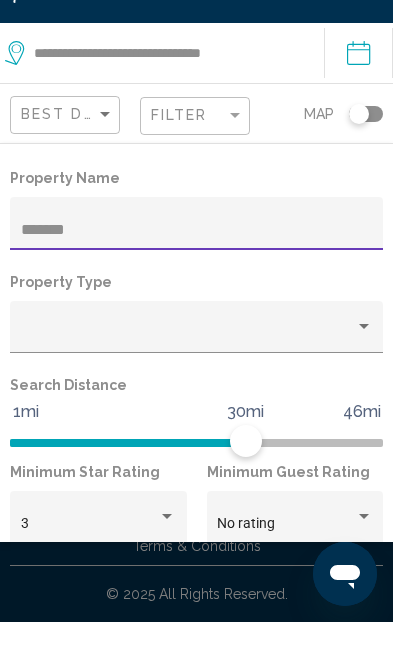 type on "*******" 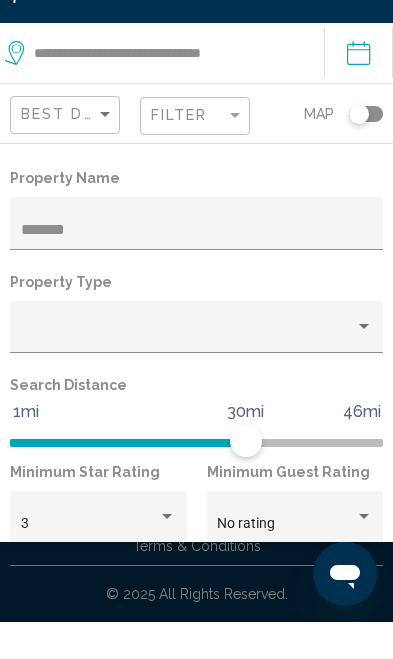 scroll, scrollTop: 37, scrollLeft: 0, axis: vertical 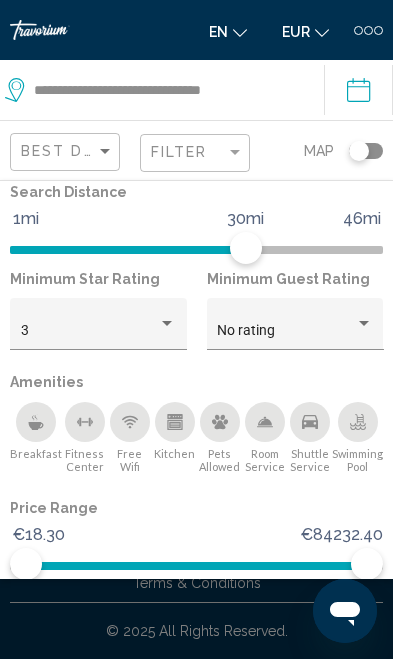 click on "Show Results" 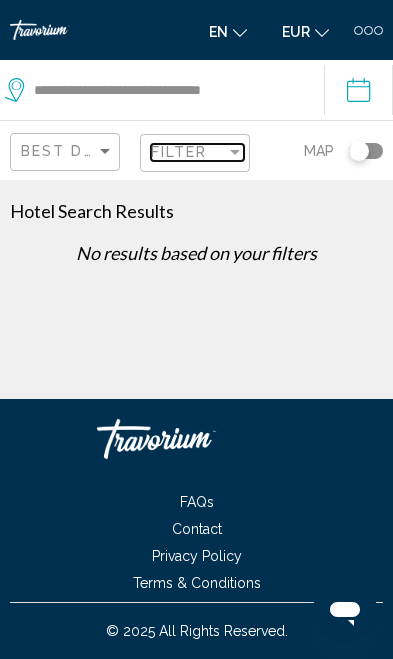 click on "Filter" at bounding box center [179, 152] 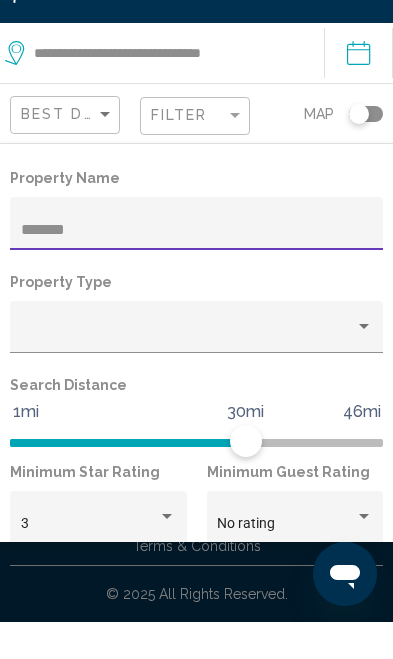 type on "*******" 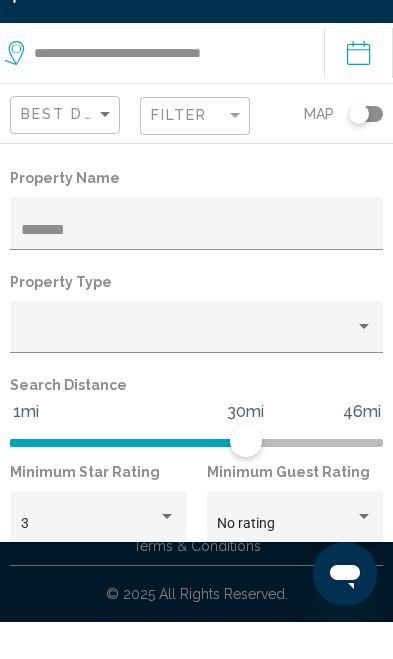 scroll, scrollTop: 74, scrollLeft: 0, axis: vertical 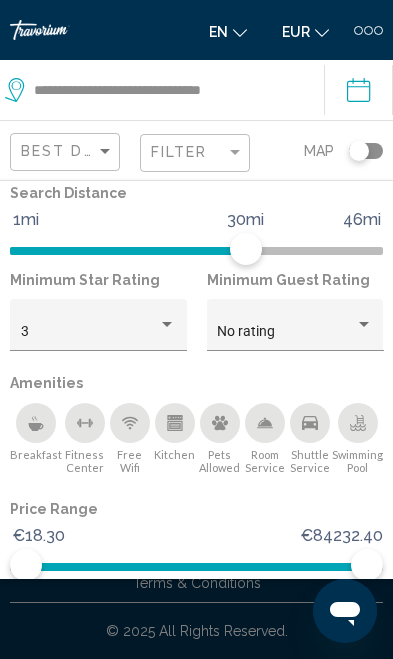 click on "Show Results" 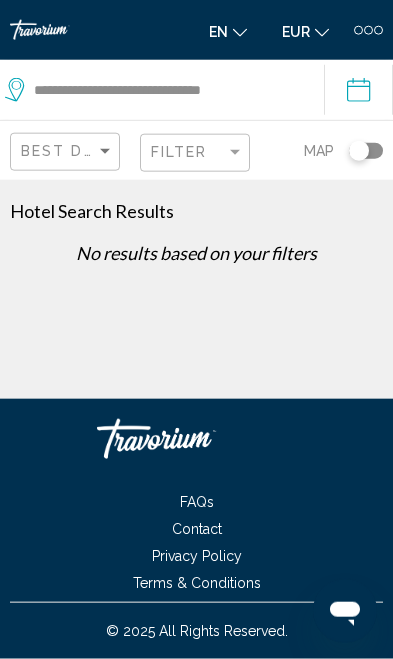 scroll, scrollTop: 0, scrollLeft: 0, axis: both 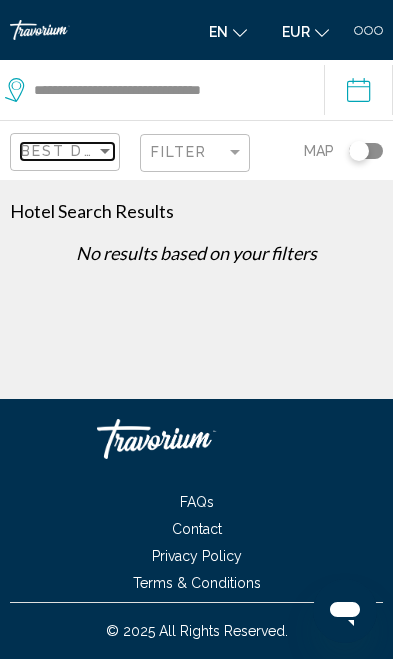 click on "Best Deals" at bounding box center (73, 151) 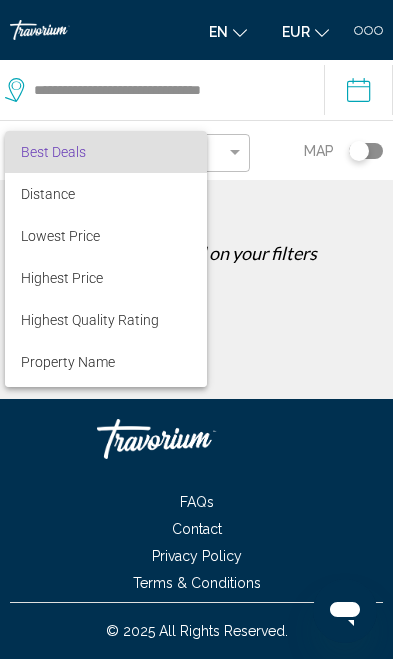 click at bounding box center (196, 329) 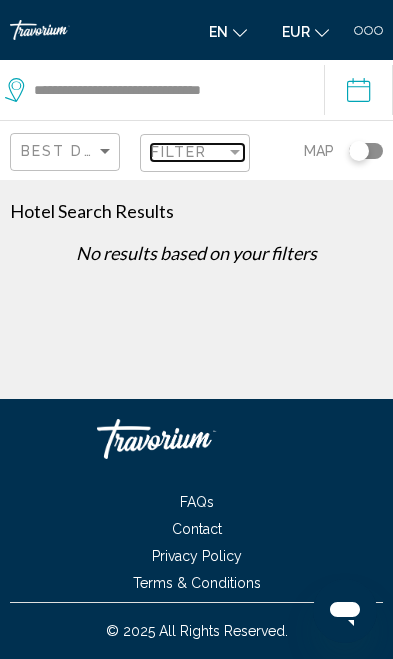 click on "Filter" at bounding box center (179, 152) 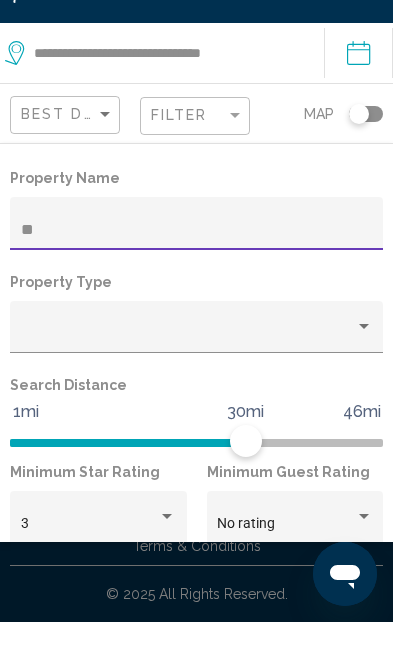 type on "*" 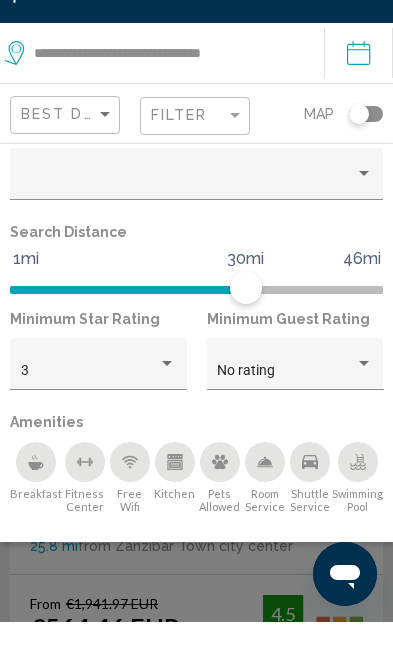 scroll, scrollTop: 156, scrollLeft: 0, axis: vertical 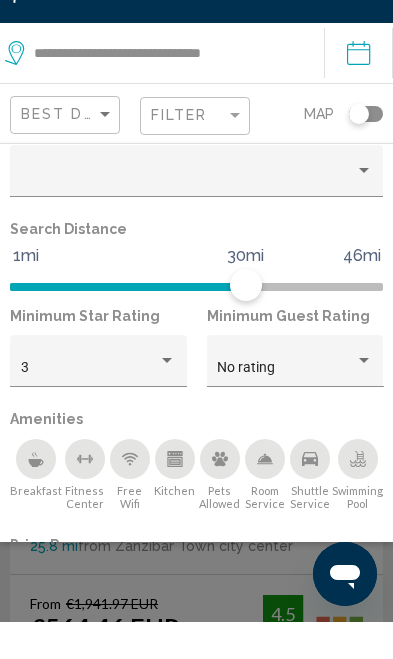 type 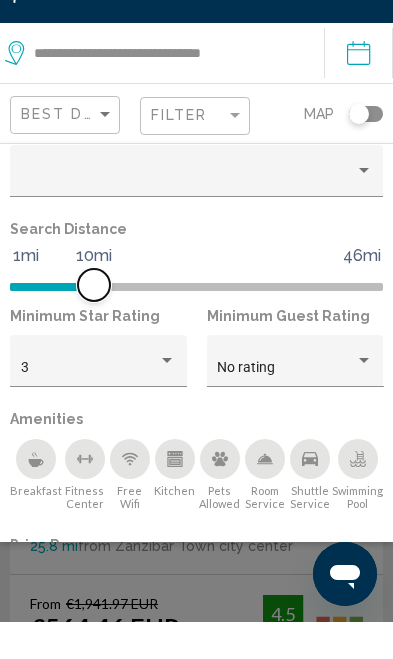scroll, scrollTop: 37, scrollLeft: 0, axis: vertical 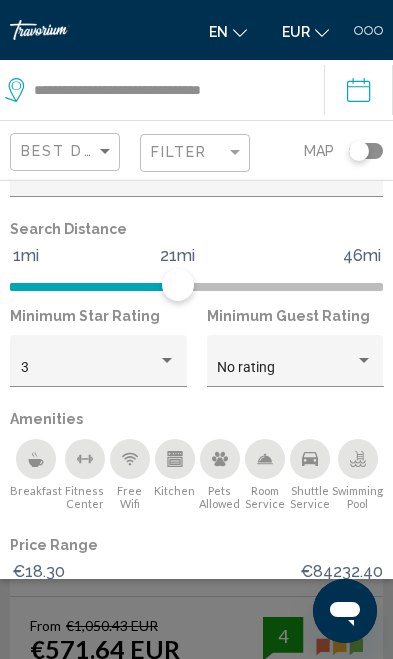 click on "3" at bounding box center (90, 368) 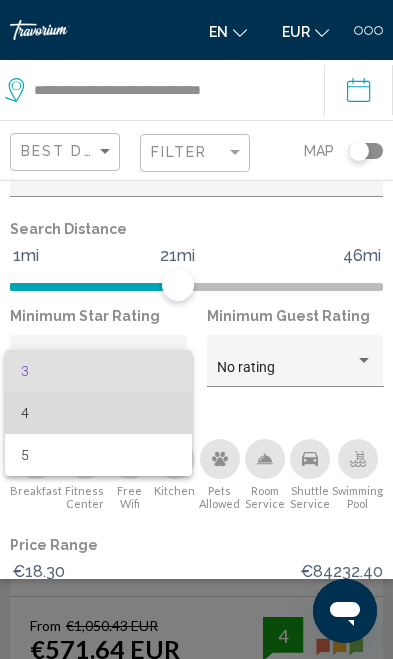 click on "4" at bounding box center [99, 413] 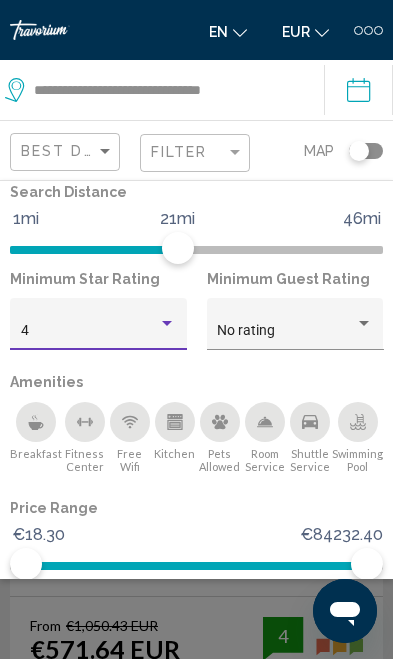 scroll, scrollTop: 229, scrollLeft: 0, axis: vertical 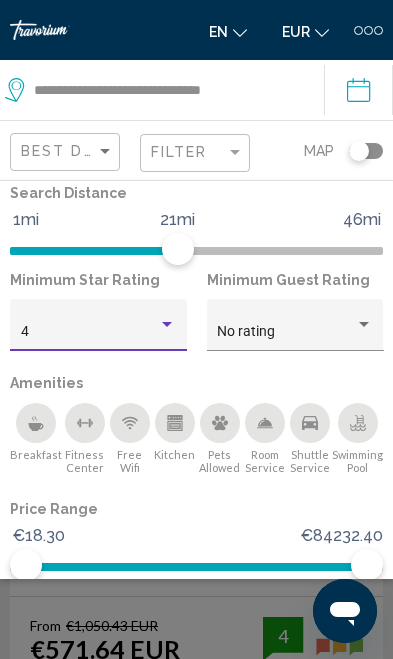 click on "Show Results" 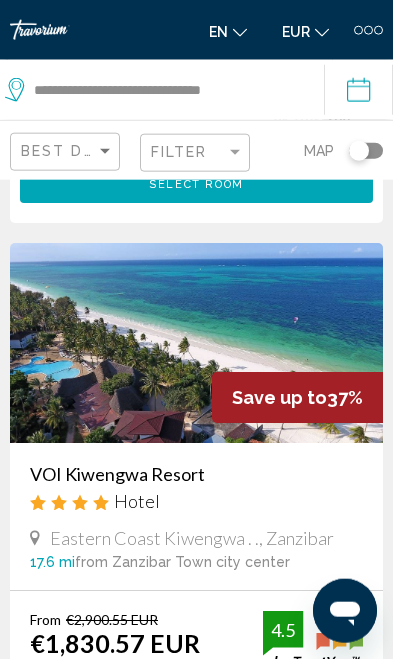 scroll, scrollTop: 1132, scrollLeft: 0, axis: vertical 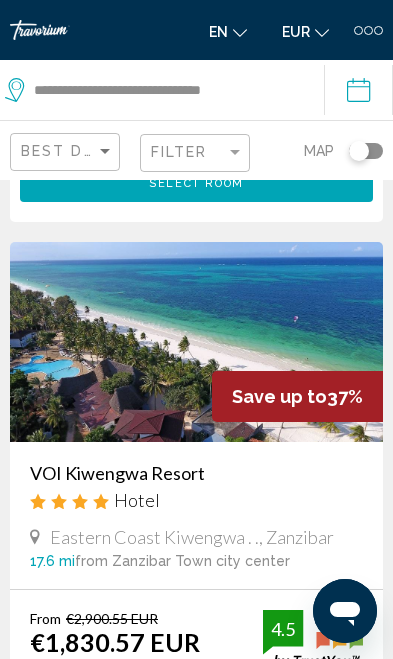 click on "Save up to  37%" at bounding box center [297, 396] 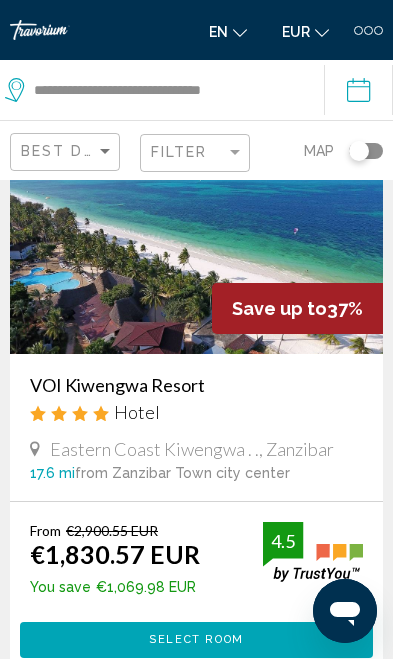 scroll, scrollTop: 1218, scrollLeft: 0, axis: vertical 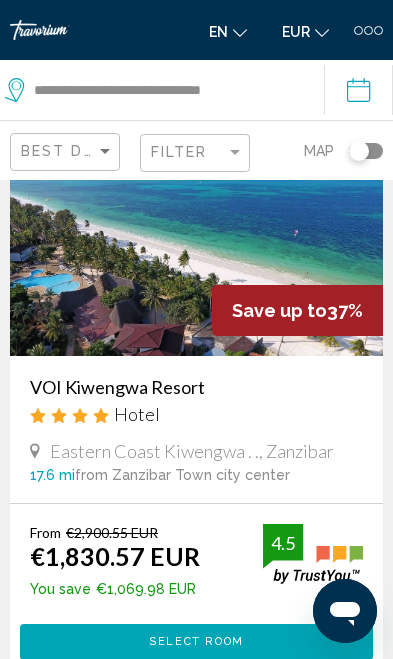 click on "Select Room" at bounding box center [196, 642] 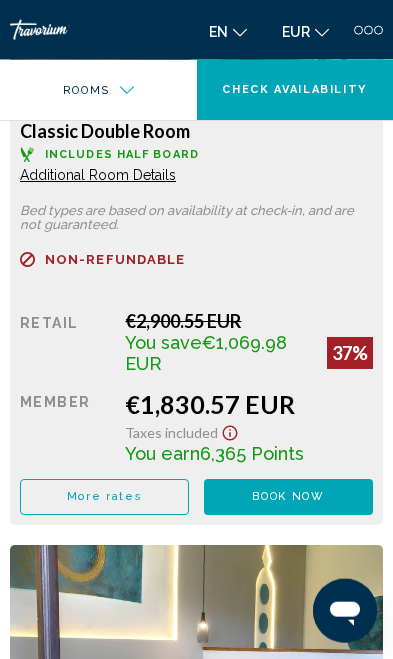 scroll, scrollTop: 2780, scrollLeft: 0, axis: vertical 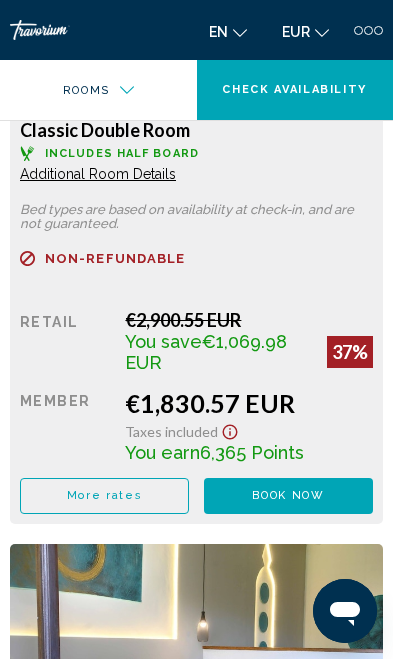 click on "More rates" at bounding box center [105, 495] 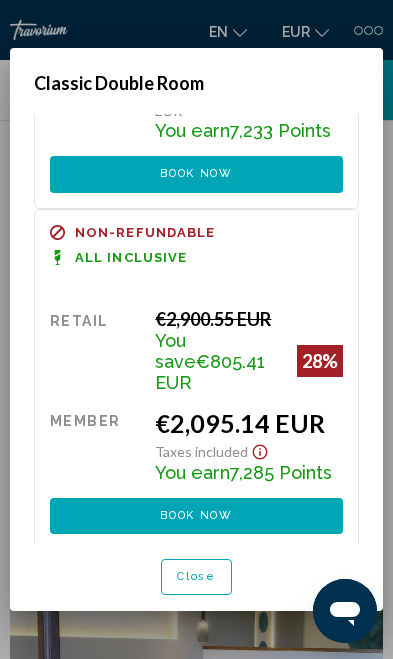 scroll, scrollTop: 659, scrollLeft: 0, axis: vertical 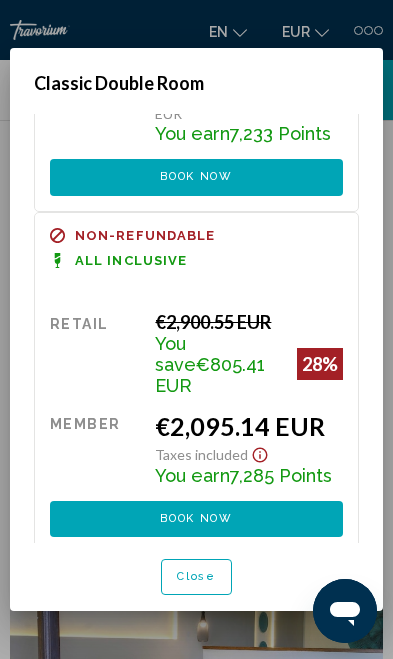 click on "Refundable
Non-refundable
Non-refundable
Includes Half Board     Retail  €2,900.55 EUR  You save  €1,069.98 EUR  37%  when you redeem    Member  €1,830.57 EUR  Taxes included
You earn  6,365  Points  Book now No longer available
Refundable
Non-refundable
Non-refundable
Includes Breakfast     Retail  €2,900.55 EUR  You save  €820.32 EUR  28%  when you redeem    Member  €2,080.23 EUR  Taxes included
Total Due at Hotel : €88.12 EUR  You earn  7,233  Points  Book now No longer available
Refundable
Non-refundable
Non-refundable
All Inclusive     Retail  €2,900.55 EUR  You save  €805.41 EUR  28%  when you redeem    Member" at bounding box center (196, 328) 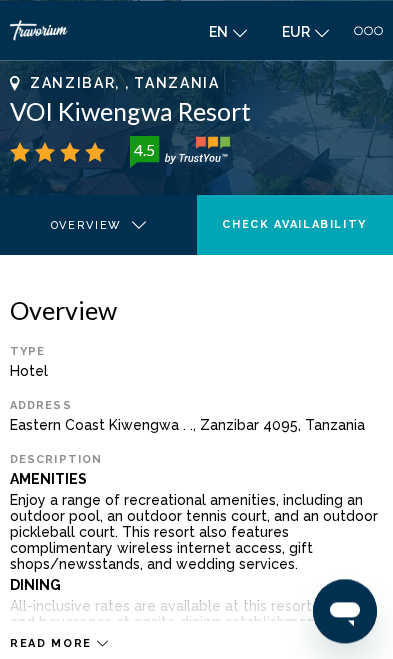 scroll, scrollTop: 0, scrollLeft: 0, axis: both 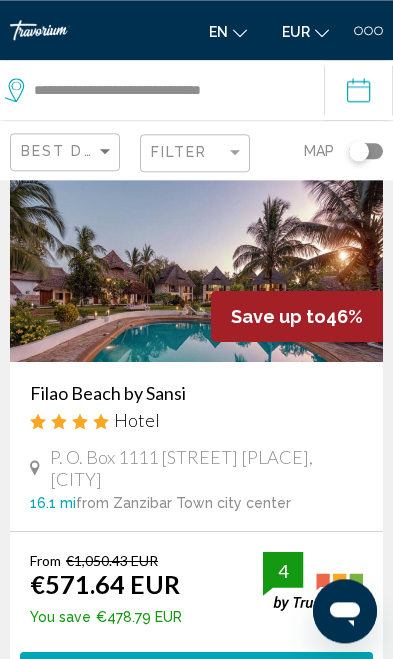 click at bounding box center (196, 262) 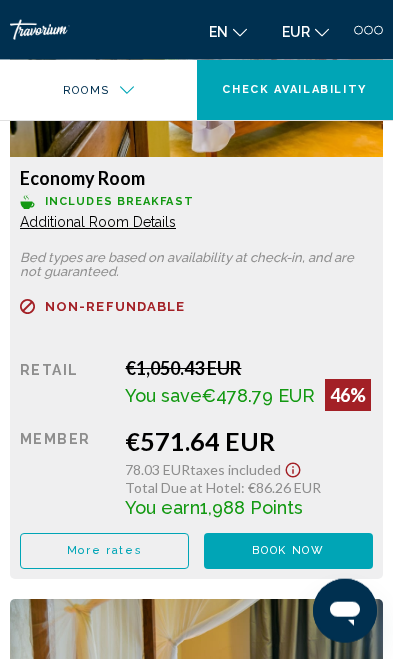 scroll, scrollTop: 2749, scrollLeft: 0, axis: vertical 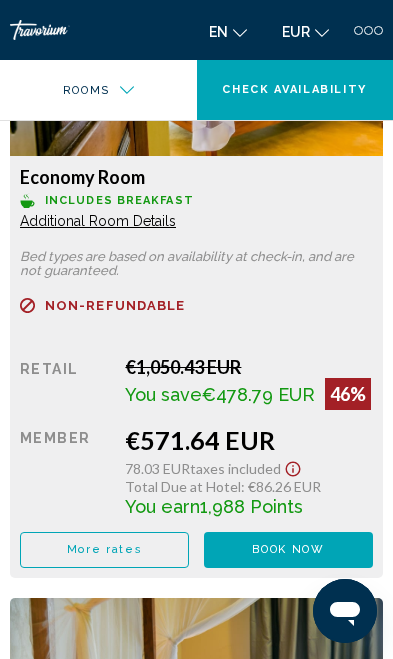 click on "More rates" at bounding box center (104, 550) 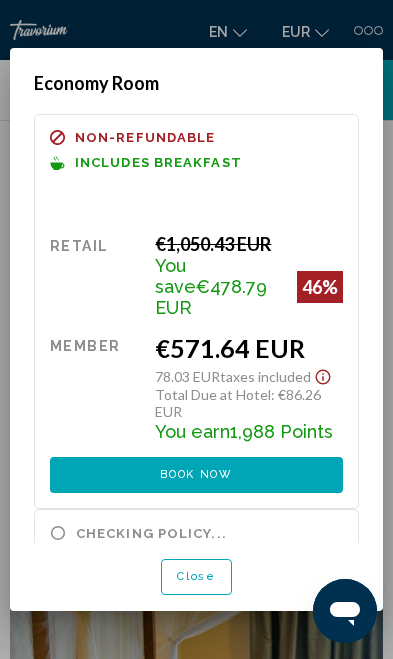scroll, scrollTop: 0, scrollLeft: 0, axis: both 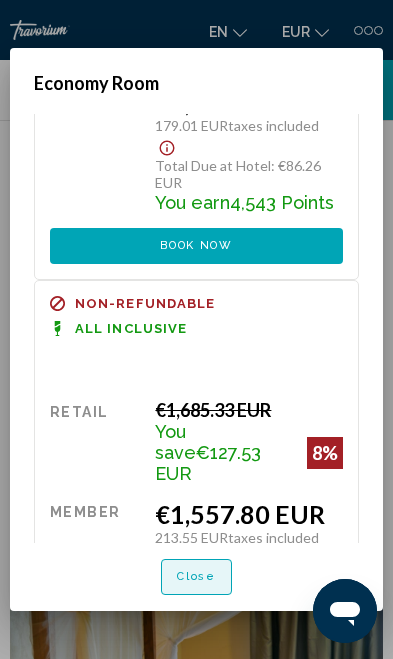 click on "Close" at bounding box center [196, 577] 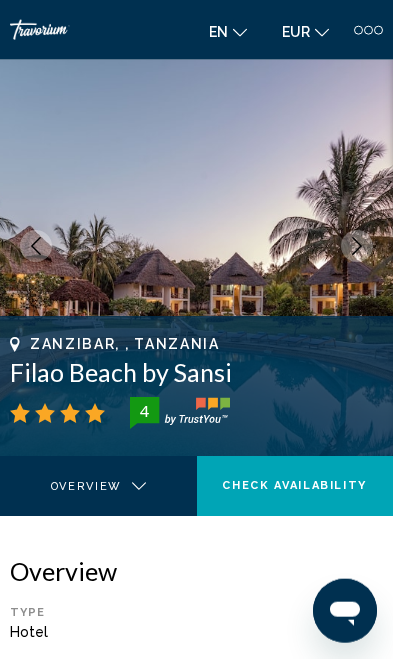 scroll, scrollTop: 0, scrollLeft: 0, axis: both 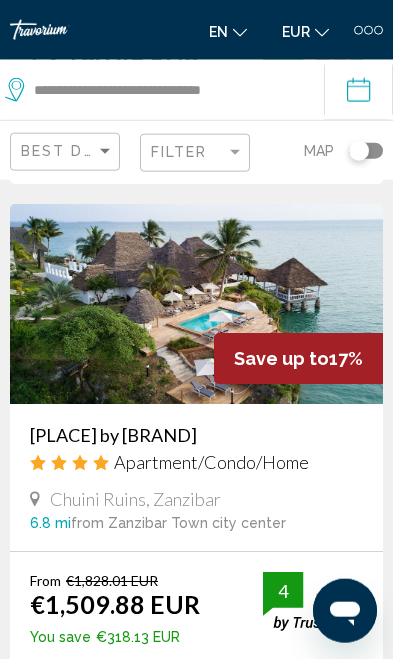 click at bounding box center [196, 304] 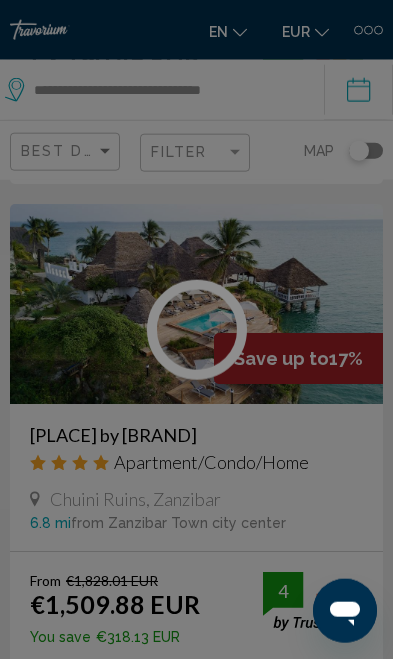 scroll, scrollTop: 6069, scrollLeft: 0, axis: vertical 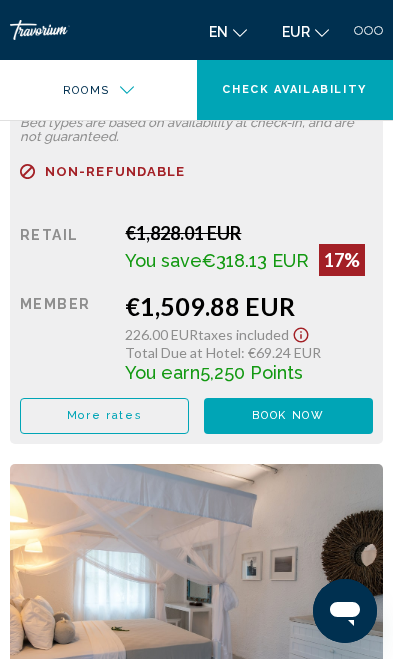 click on "More rates" at bounding box center [104, 416] 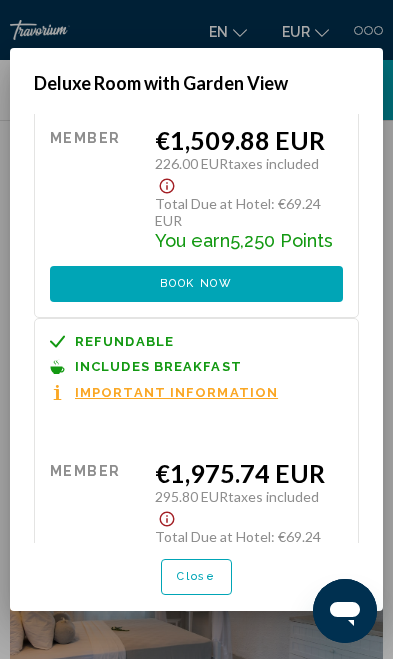 scroll, scrollTop: 186, scrollLeft: 0, axis: vertical 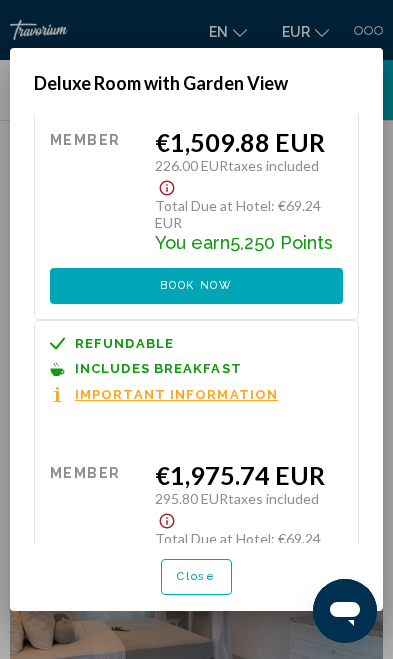 click on "Close" at bounding box center [196, 577] 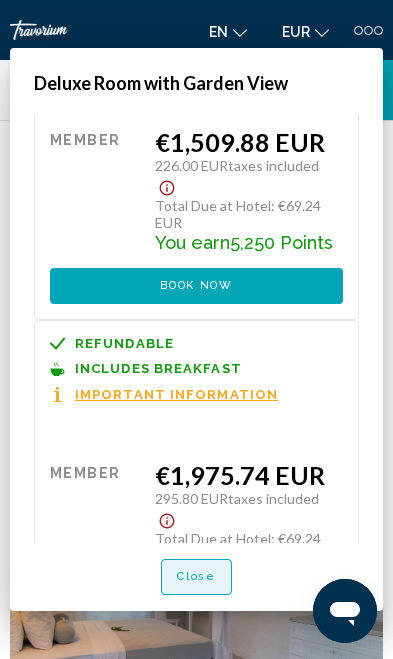 scroll, scrollTop: 2970, scrollLeft: 0, axis: vertical 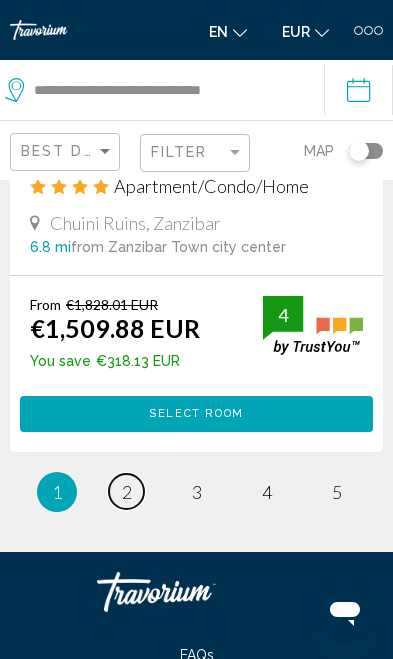 click on "page  2" at bounding box center (126, 491) 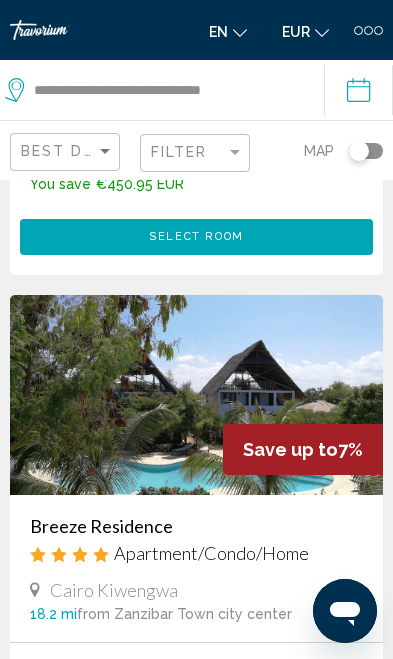 scroll, scrollTop: 4388, scrollLeft: 0, axis: vertical 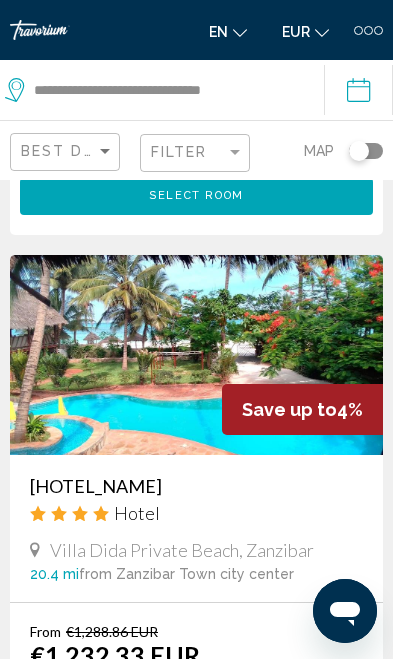 click on "Save up to  4%" at bounding box center (302, 409) 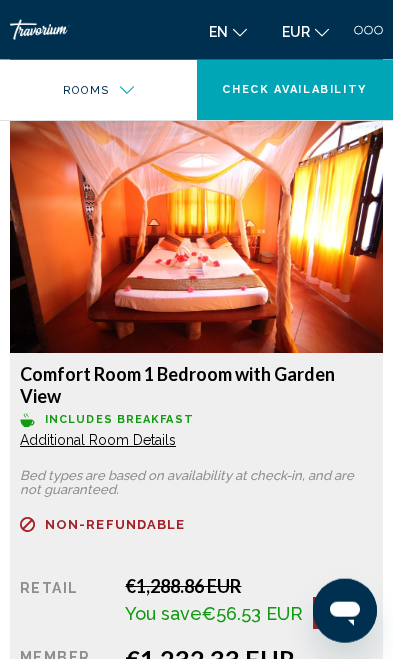 scroll, scrollTop: 2606, scrollLeft: 0, axis: vertical 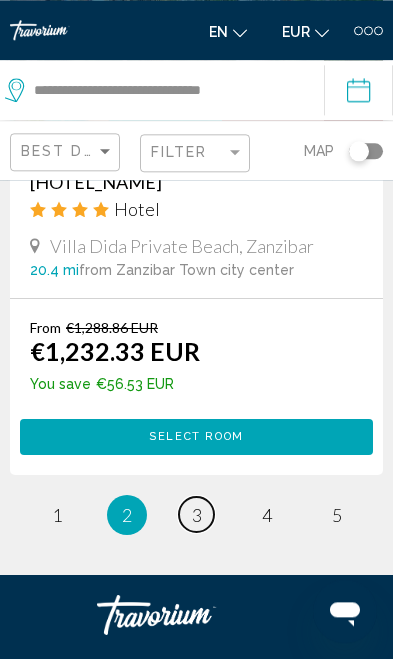 click on "page  3" at bounding box center (196, 514) 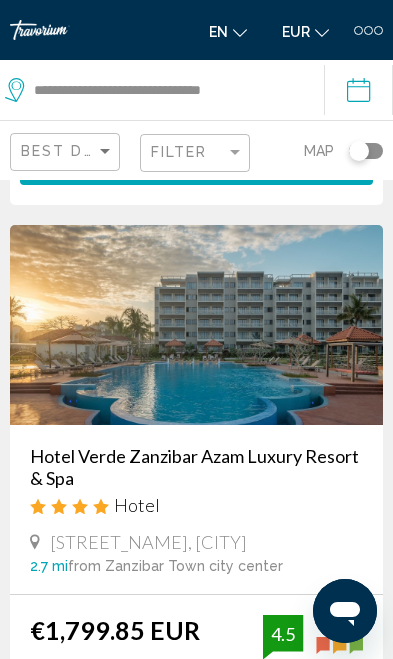 scroll, scrollTop: 584, scrollLeft: 0, axis: vertical 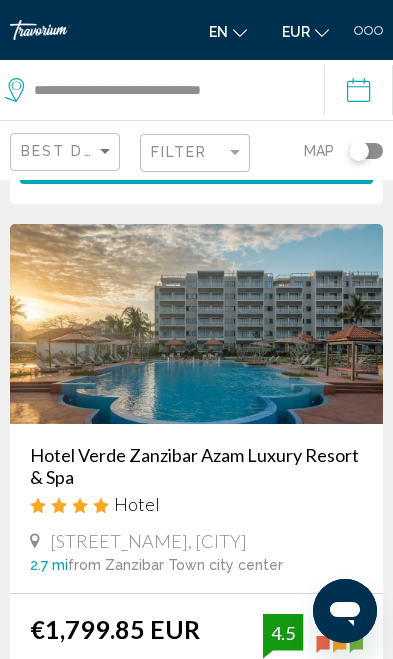 click on "Hotel Verde Zanzibar Azam Luxury Resort & Spa" at bounding box center (196, 466) 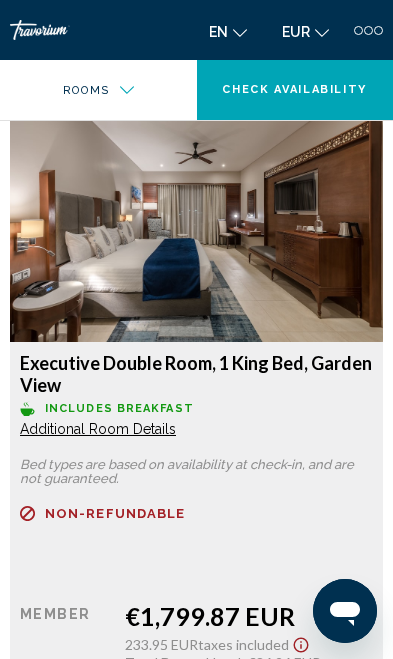 scroll, scrollTop: 2705, scrollLeft: 0, axis: vertical 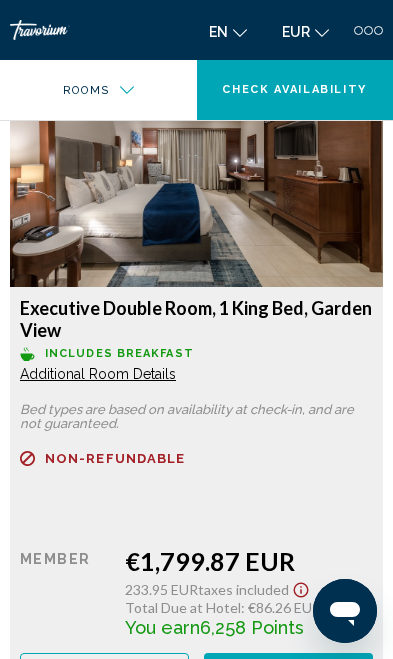 click on "More rates" at bounding box center [104, 671] 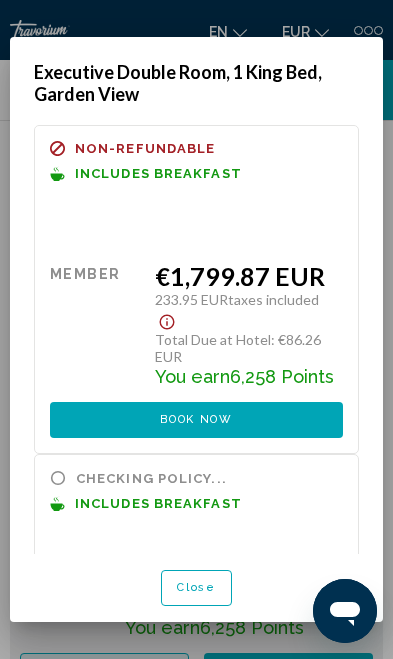 scroll, scrollTop: 0, scrollLeft: 0, axis: both 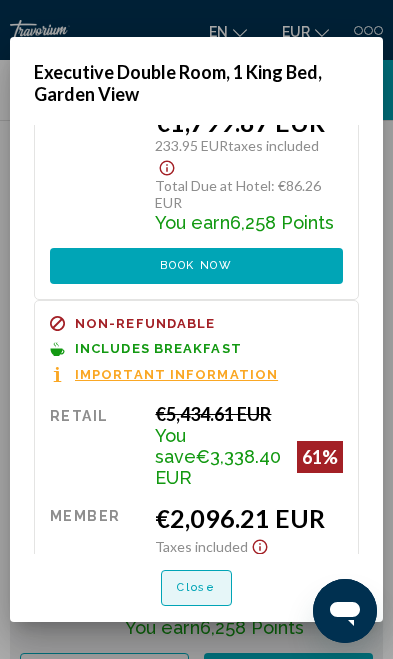 click on "Close" at bounding box center [196, 588] 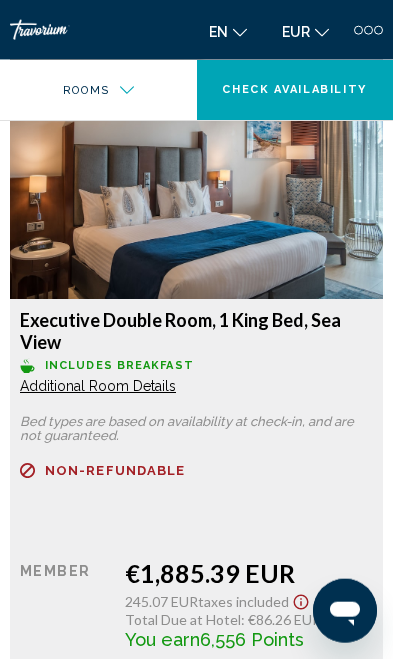 scroll, scrollTop: 4066, scrollLeft: 0, axis: vertical 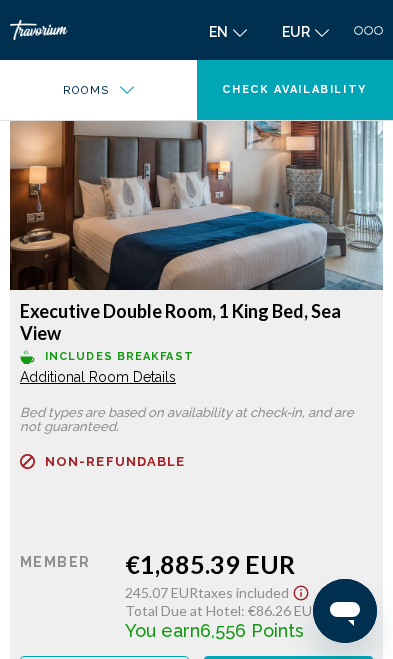 click on "More rates" at bounding box center (104, -690) 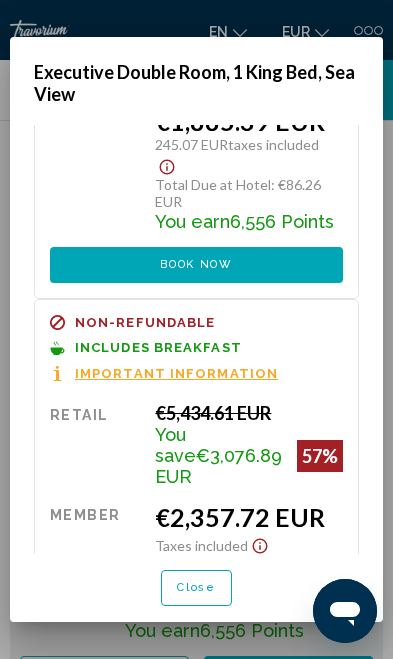 scroll, scrollTop: 153, scrollLeft: 0, axis: vertical 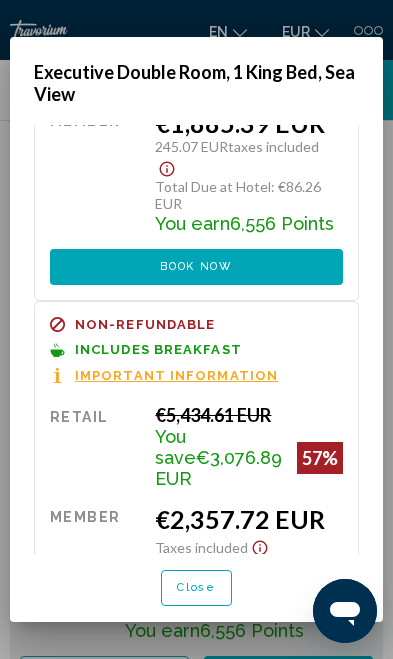 click on "Close" at bounding box center (196, 588) 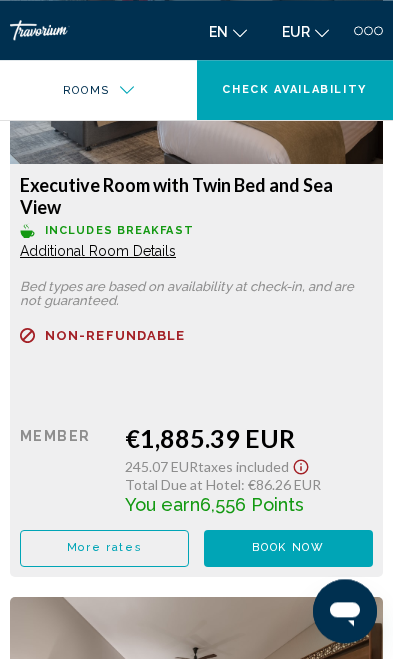 scroll, scrollTop: 4854, scrollLeft: 0, axis: vertical 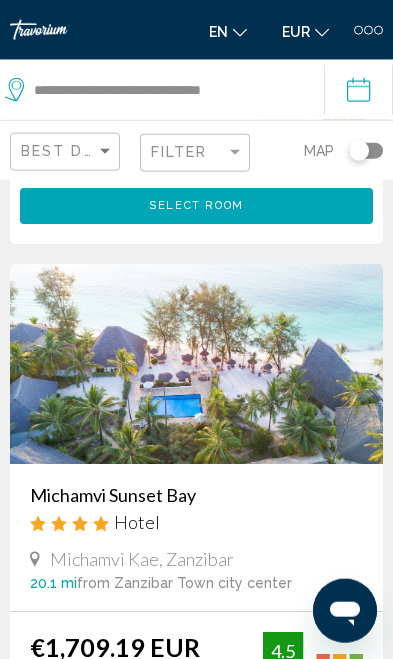 click at bounding box center [196, 364] 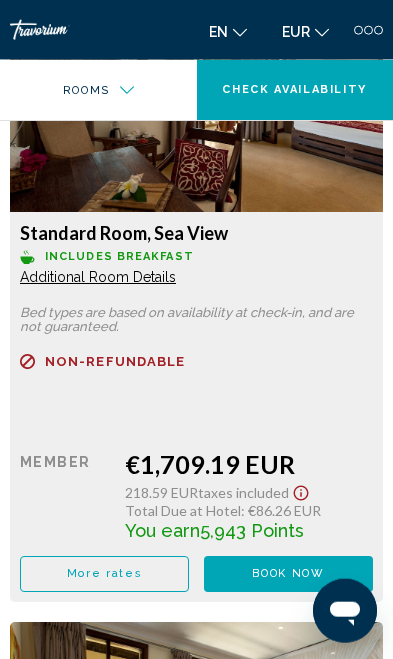 scroll, scrollTop: 2714, scrollLeft: 0, axis: vertical 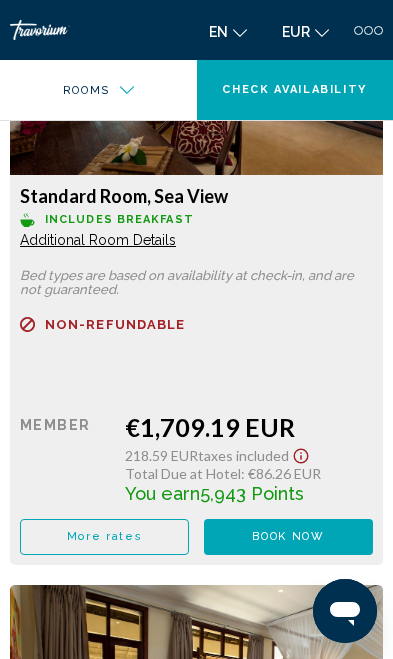 click on "More rates" at bounding box center [104, 537] 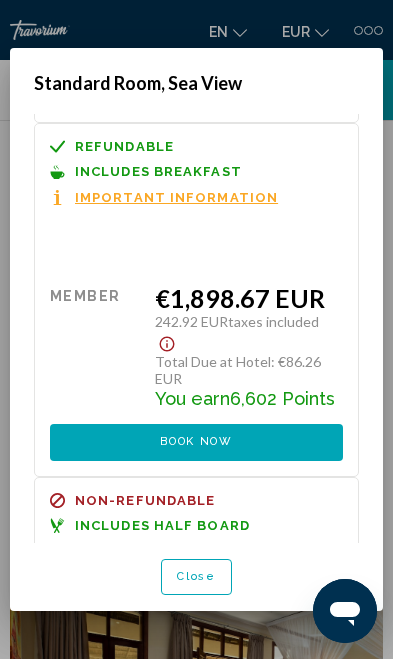 scroll, scrollTop: 339, scrollLeft: 0, axis: vertical 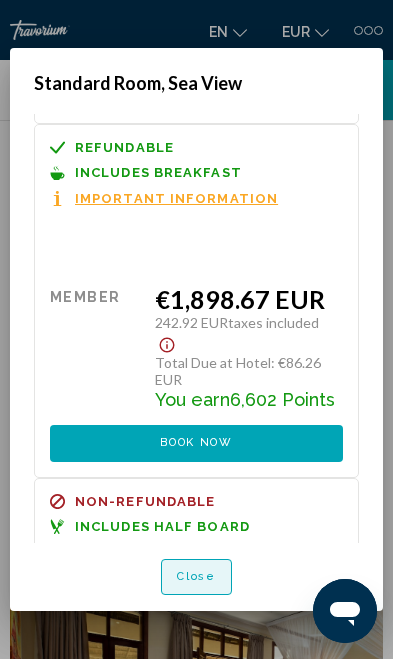 click on "Close" at bounding box center [196, 577] 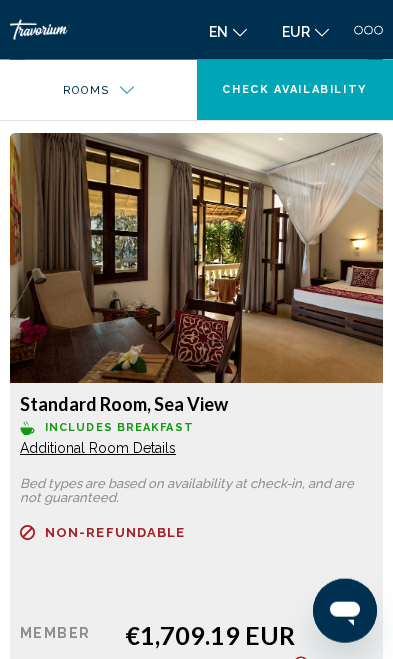scroll, scrollTop: 2498, scrollLeft: 0, axis: vertical 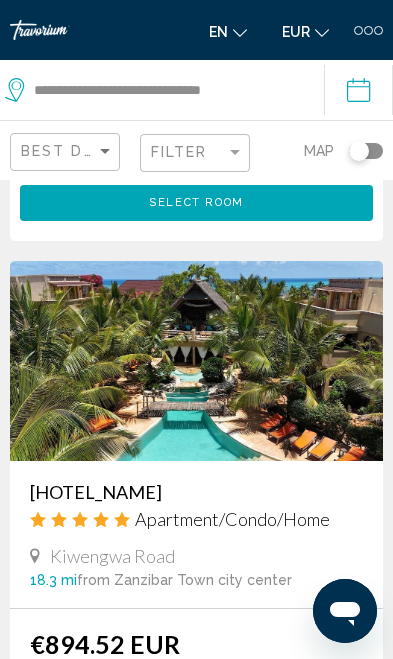 click at bounding box center (196, 361) 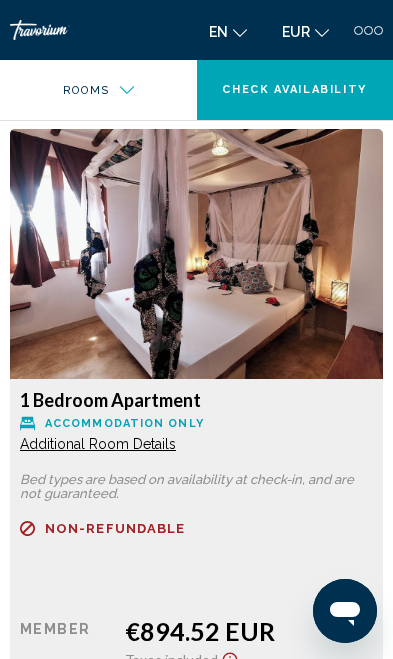 scroll, scrollTop: 2573, scrollLeft: 0, axis: vertical 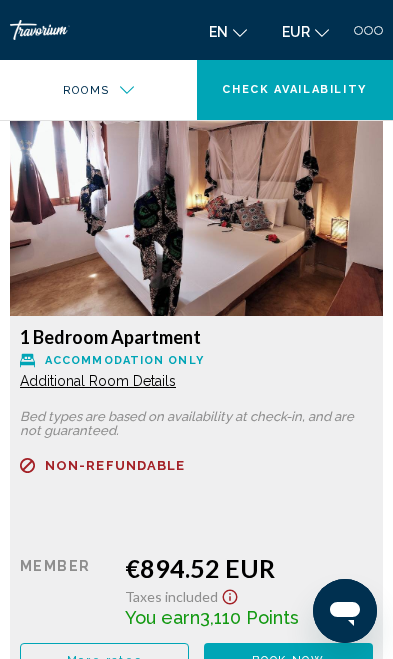 click on "More rates" at bounding box center [104, 661] 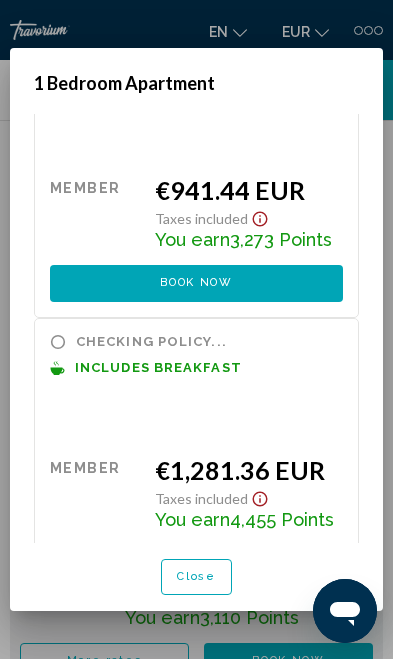 scroll, scrollTop: 374, scrollLeft: 0, axis: vertical 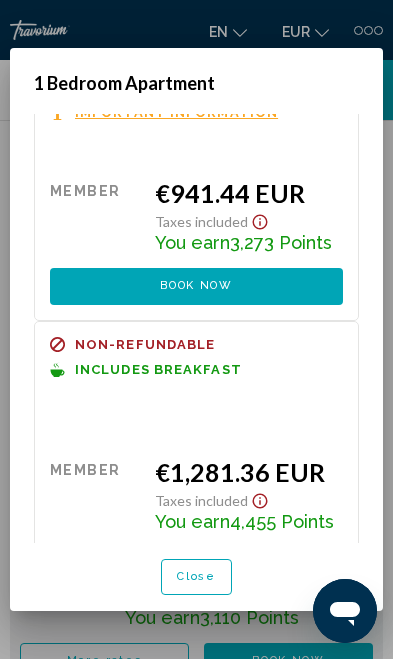 click on "Close" at bounding box center (196, 577) 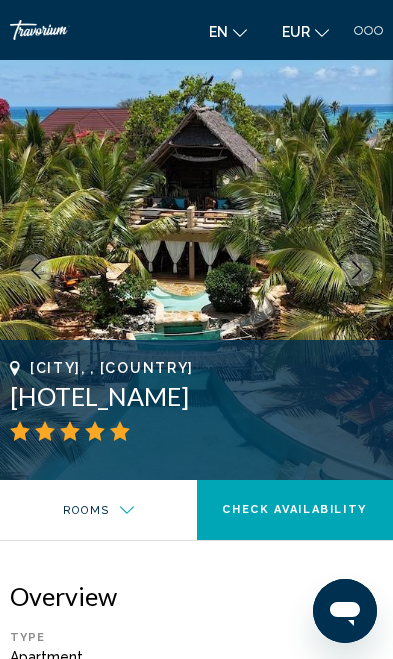 scroll, scrollTop: 2573, scrollLeft: 0, axis: vertical 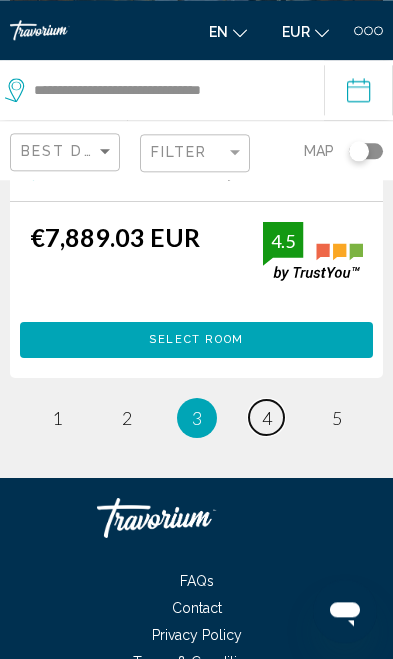 click on "page  4" at bounding box center (266, 417) 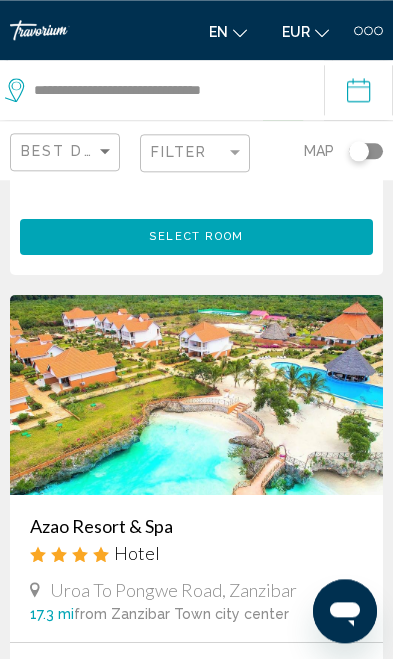 scroll, scrollTop: 1115, scrollLeft: 0, axis: vertical 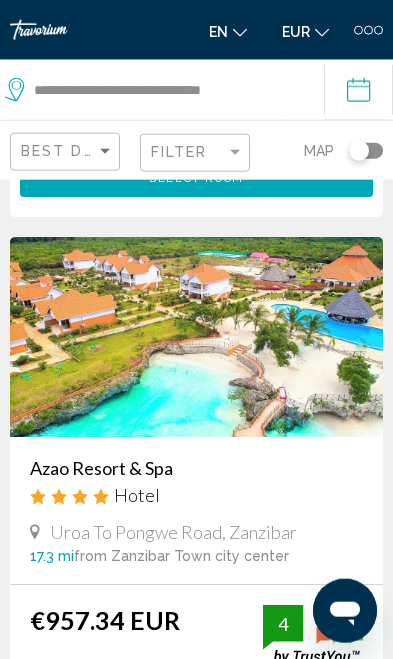 click at bounding box center [196, 337] 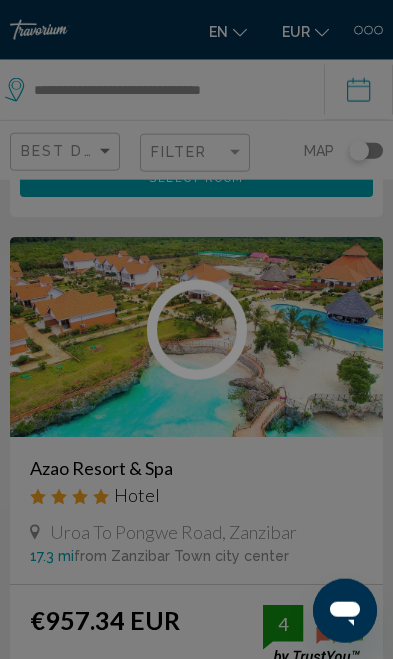 scroll, scrollTop: 1116, scrollLeft: 0, axis: vertical 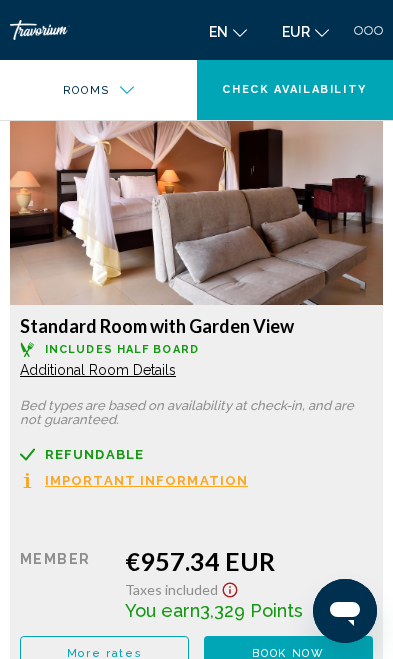 click on "More rates" at bounding box center (104, 654) 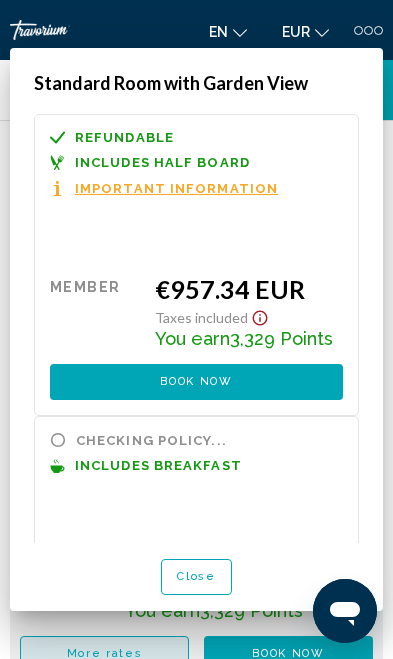scroll, scrollTop: 0, scrollLeft: 0, axis: both 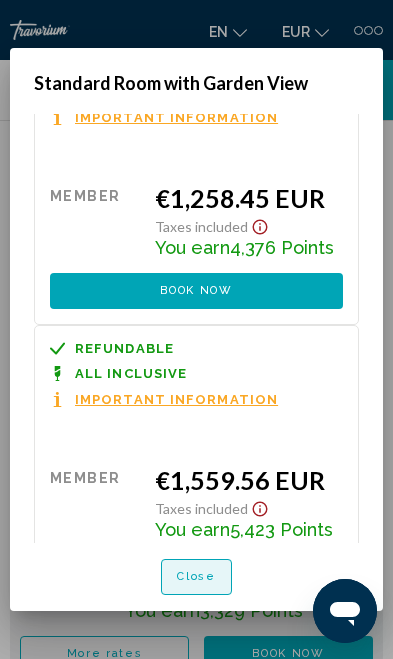 click on "Close" at bounding box center [196, 577] 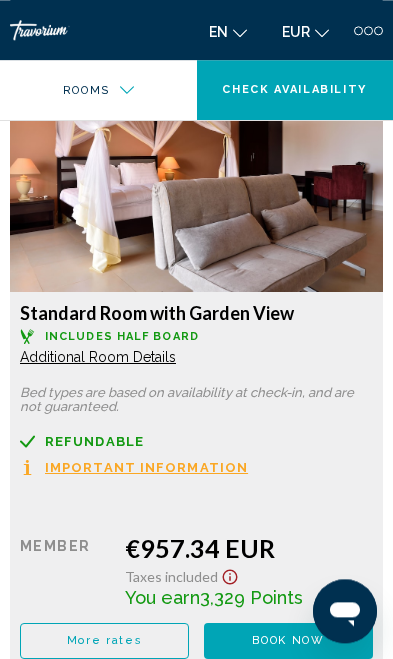 scroll, scrollTop: 2716, scrollLeft: 0, axis: vertical 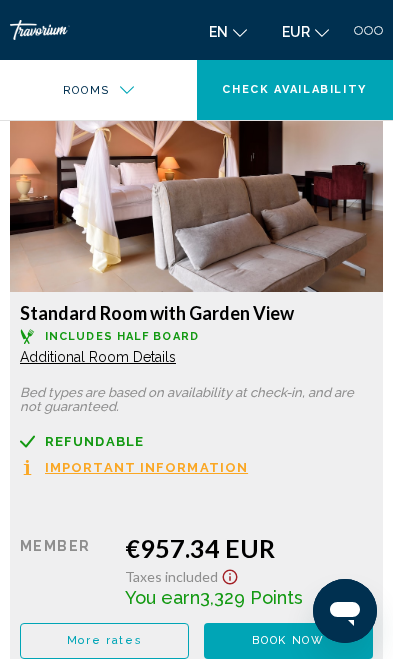 click on "More rates" at bounding box center (105, 640) 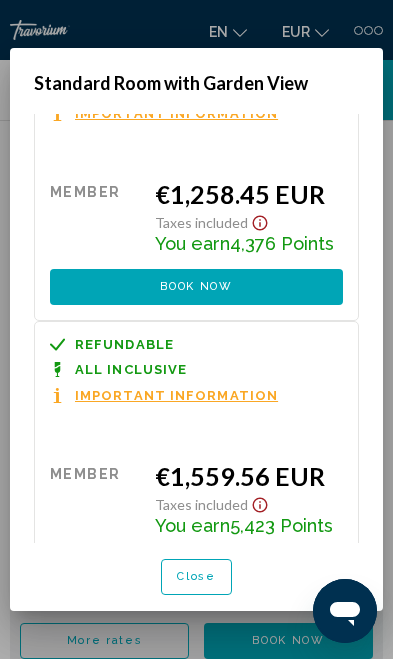 scroll, scrollTop: 713, scrollLeft: 0, axis: vertical 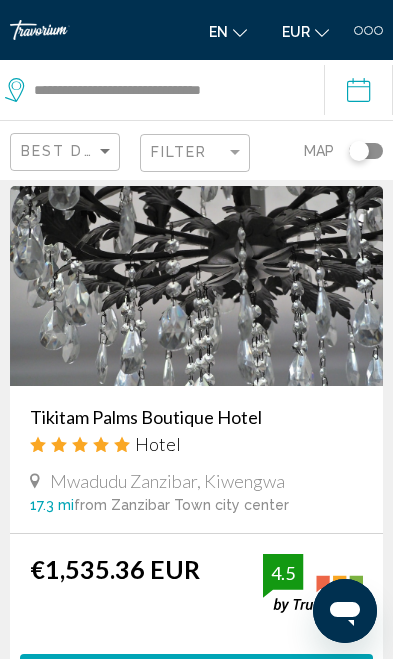 click at bounding box center [196, 286] 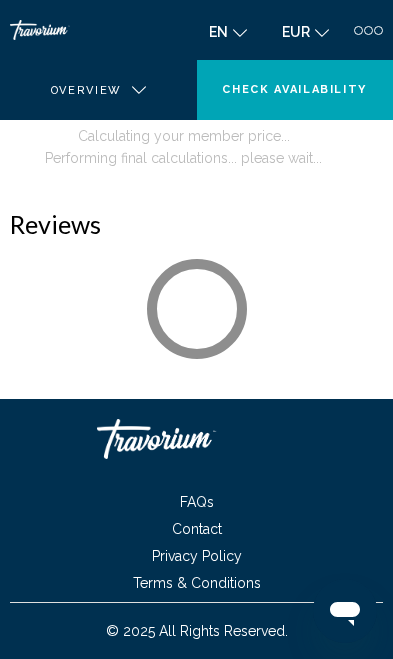 scroll, scrollTop: 0, scrollLeft: 0, axis: both 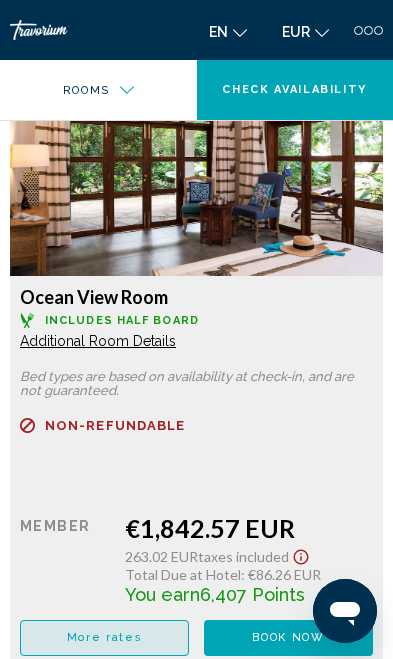click on "More rates" at bounding box center (104, 638) 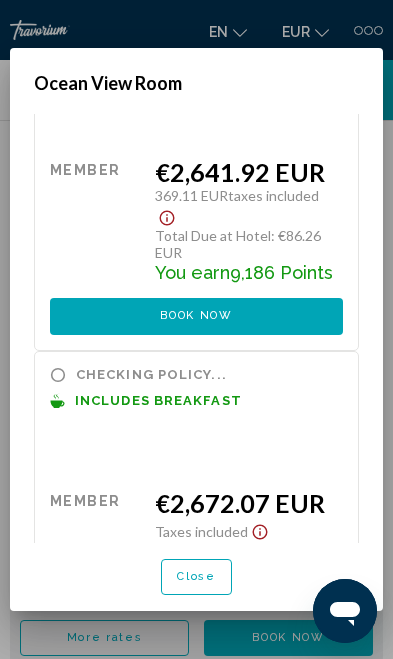 scroll, scrollTop: 441, scrollLeft: 0, axis: vertical 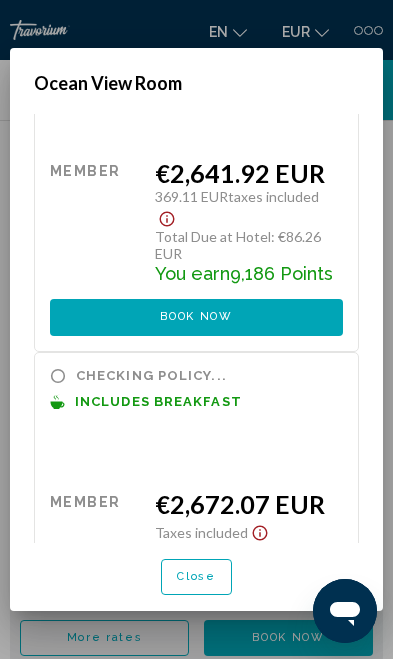 click on "Close" at bounding box center (196, 577) 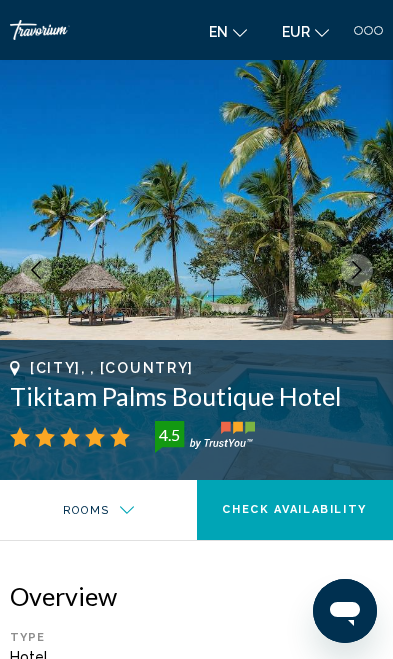 scroll, scrollTop: 3376, scrollLeft: 0, axis: vertical 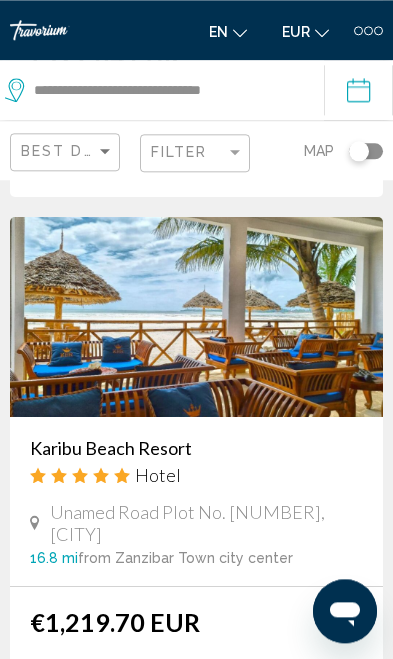 click at bounding box center [196, 317] 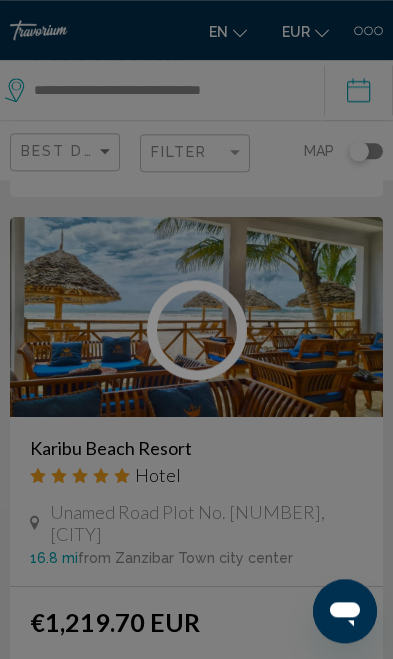 scroll, scrollTop: 6077, scrollLeft: 0, axis: vertical 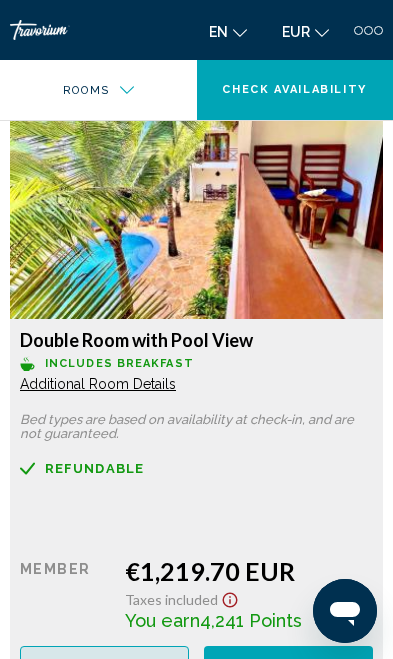click on "More rates" at bounding box center [104, 664] 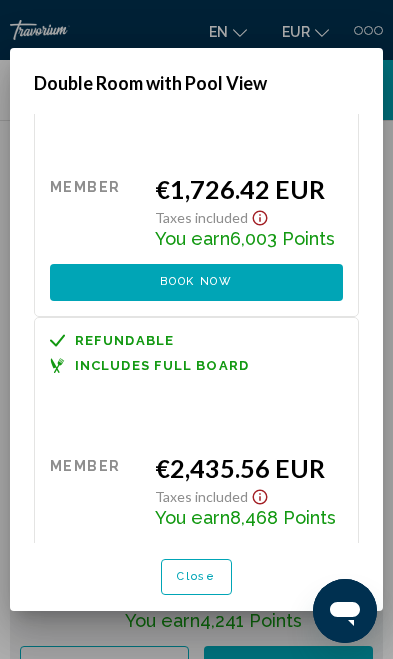 scroll, scrollTop: 372, scrollLeft: 0, axis: vertical 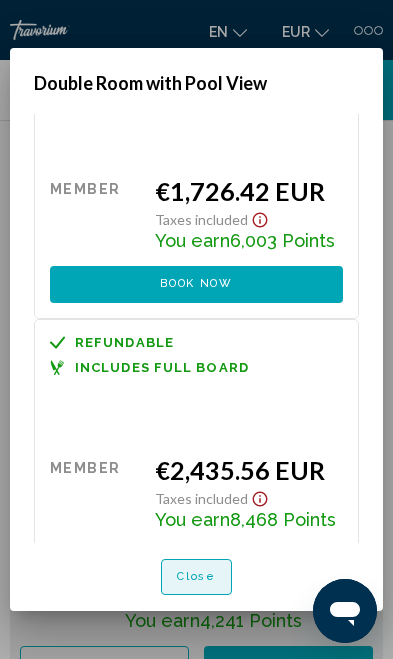 click on "Close" at bounding box center (196, 576) 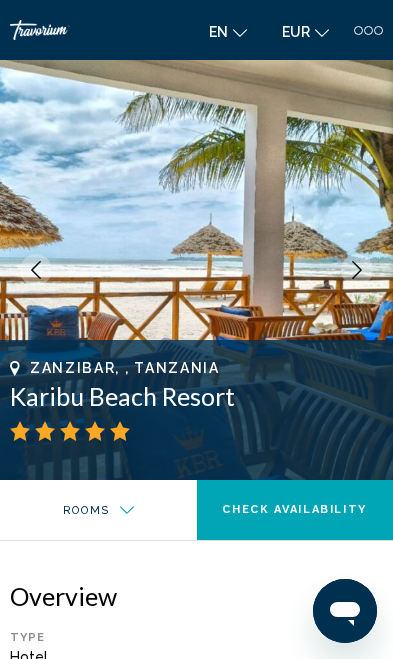 scroll, scrollTop: 2689, scrollLeft: 0, axis: vertical 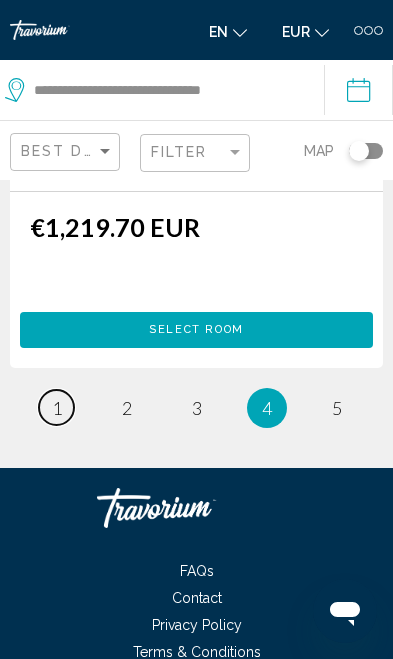 click on "page  1" at bounding box center [56, 407] 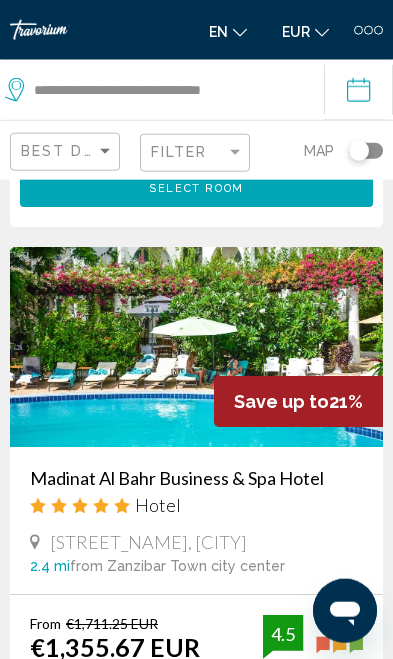 scroll, scrollTop: 3849, scrollLeft: 0, axis: vertical 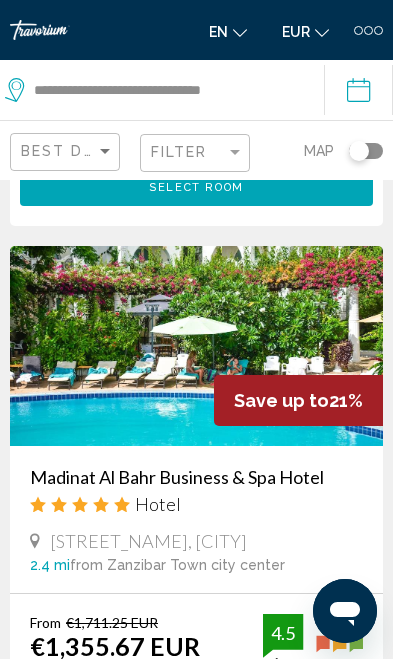 click at bounding box center [196, 346] 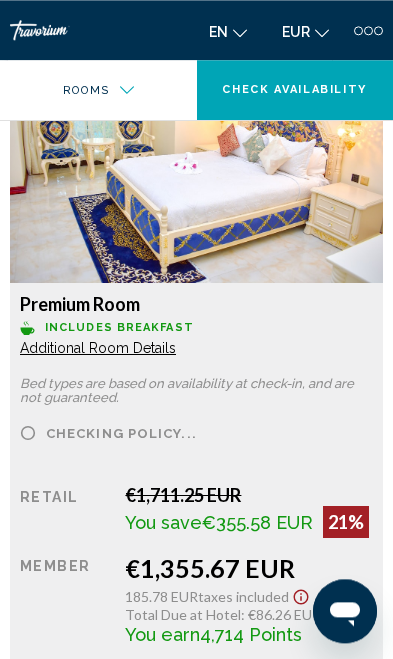 scroll, scrollTop: 2730, scrollLeft: 0, axis: vertical 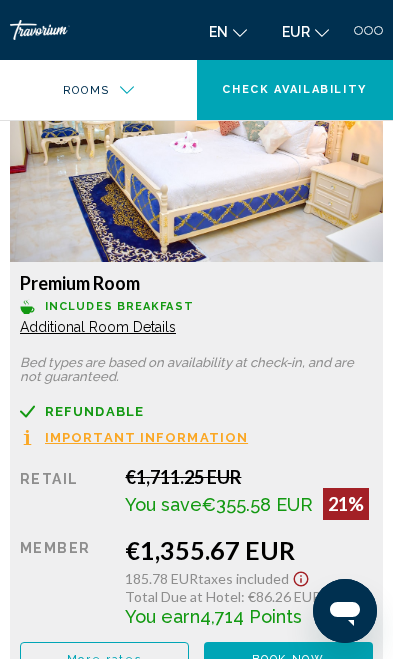 click on "More rates" at bounding box center [104, 660] 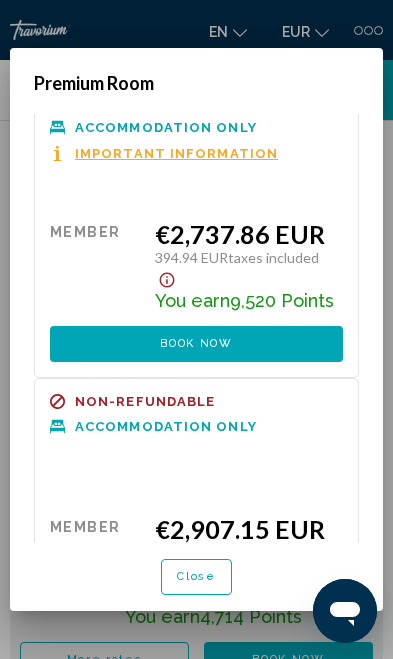 scroll, scrollTop: 1417, scrollLeft: 0, axis: vertical 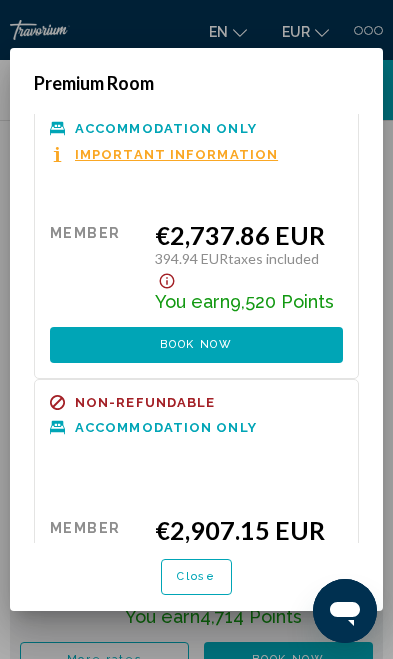 click on "Close" at bounding box center [196, 576] 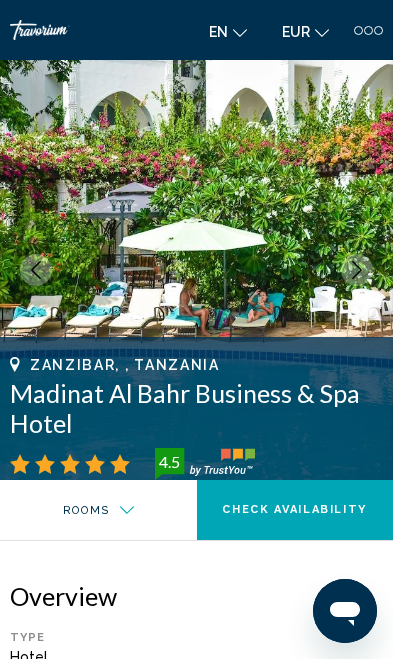 scroll, scrollTop: 2730, scrollLeft: 0, axis: vertical 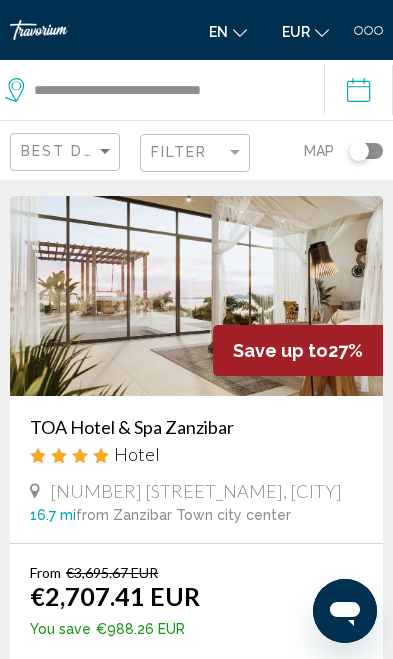 click at bounding box center (196, 296) 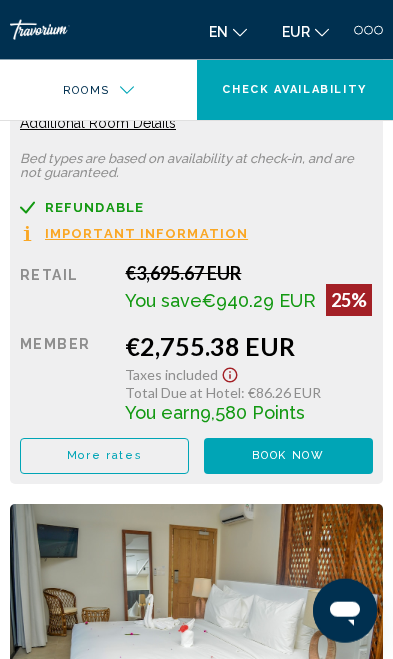 scroll, scrollTop: 3598, scrollLeft: 0, axis: vertical 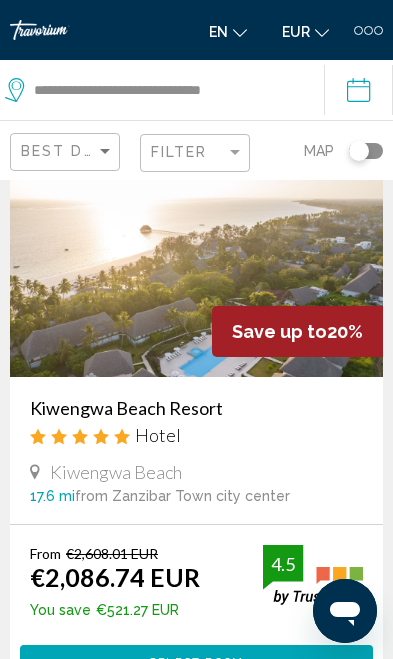 click at bounding box center (196, 277) 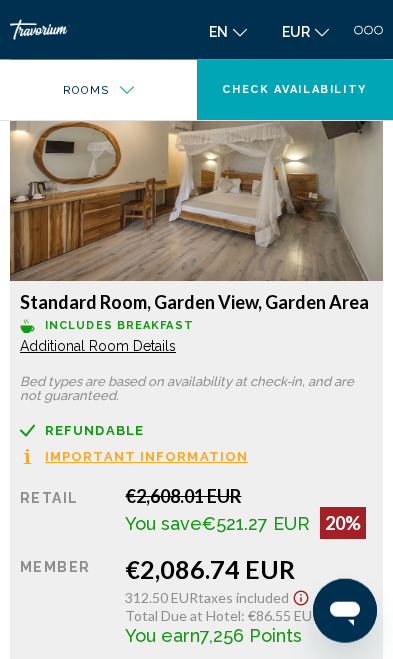 scroll, scrollTop: 2712, scrollLeft: 0, axis: vertical 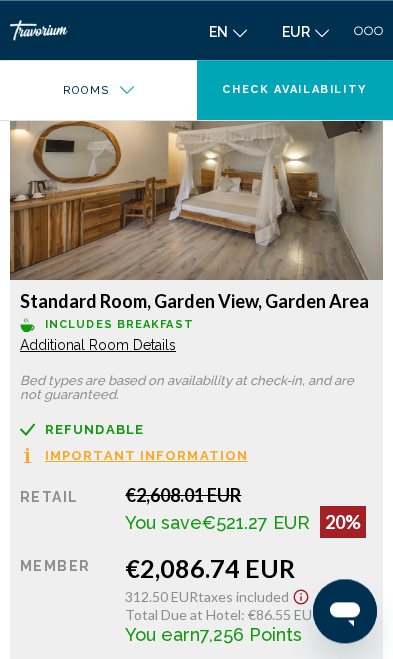 click on "More rates" at bounding box center [104, 678] 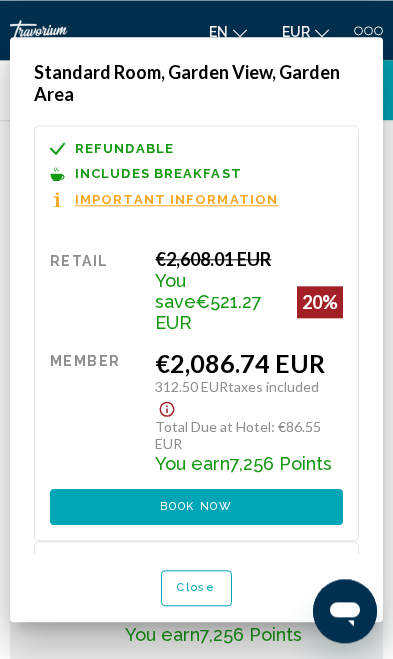 scroll, scrollTop: 0, scrollLeft: 0, axis: both 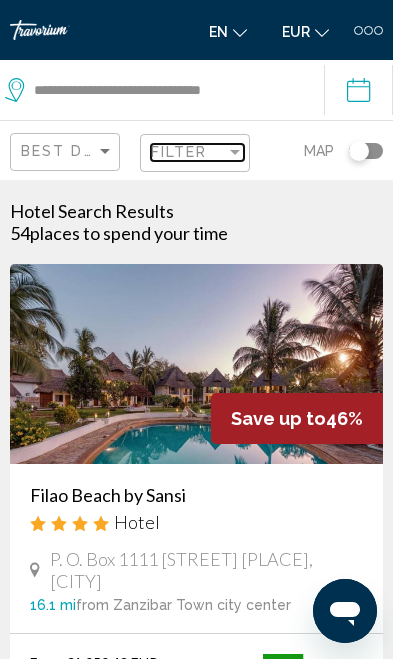 click on "Filter" at bounding box center [179, 152] 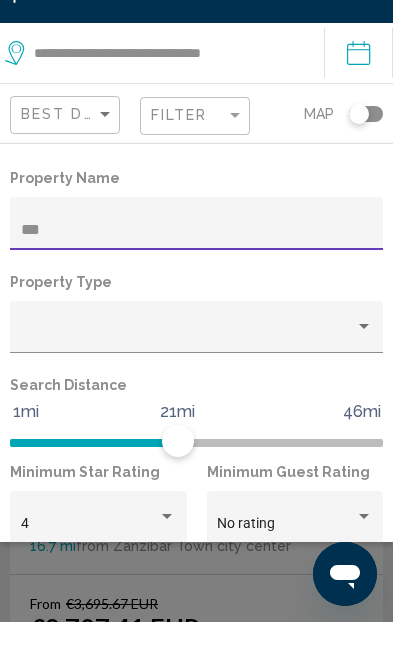type on "***" 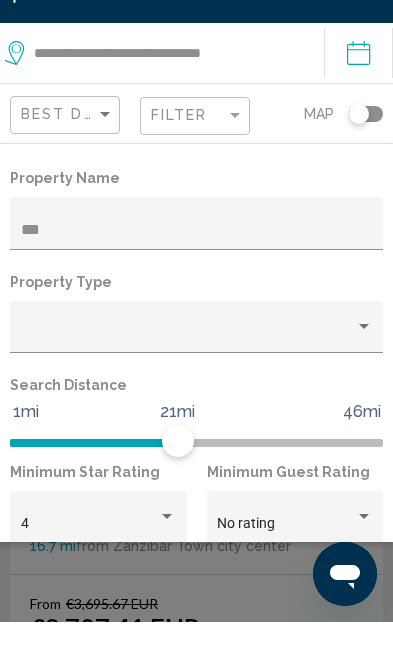 scroll, scrollTop: 37, scrollLeft: 0, axis: vertical 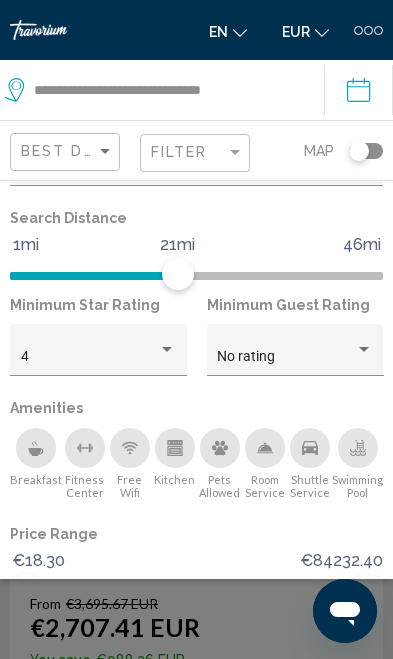 click on "Show Results" 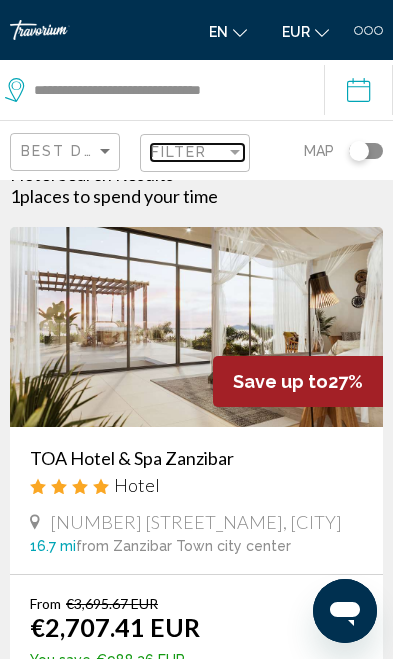 click on "Filter" at bounding box center [179, 152] 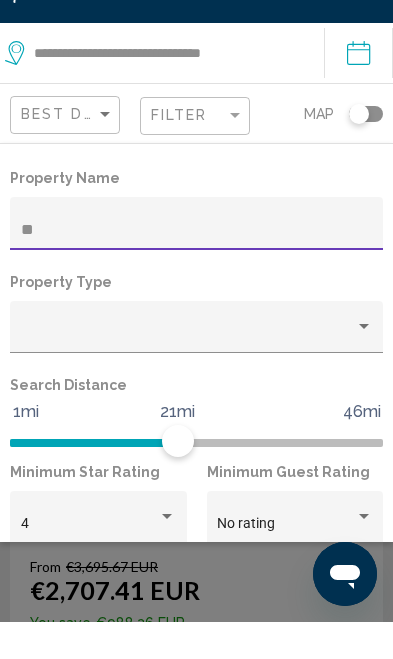 type on "*" 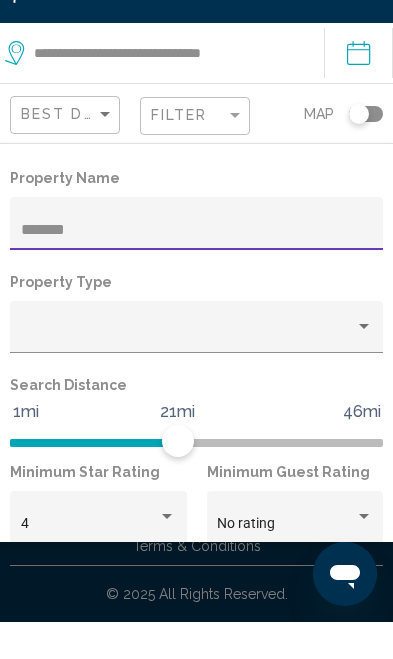 type on "*******" 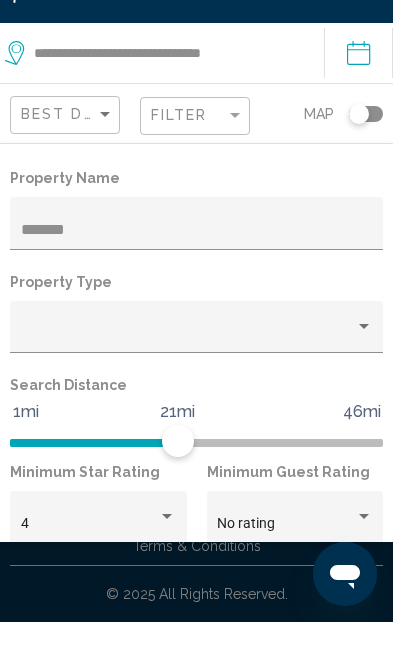scroll, scrollTop: 74, scrollLeft: 0, axis: vertical 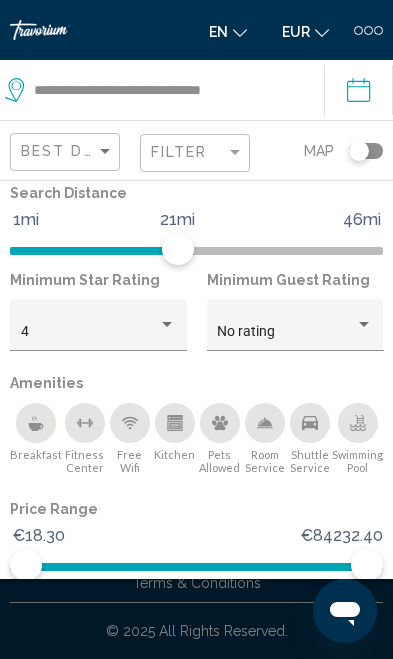 click on "Show Results" 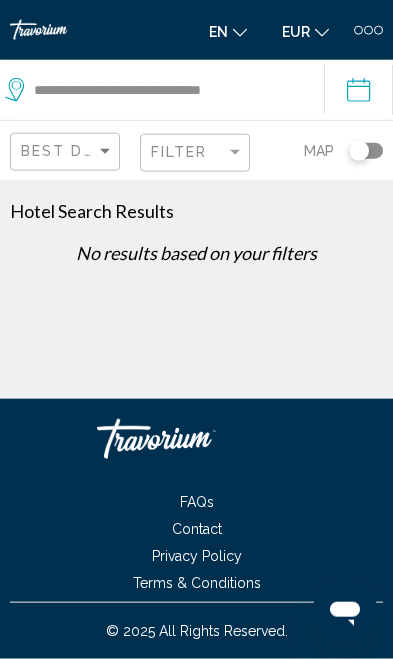 scroll, scrollTop: 0, scrollLeft: 0, axis: both 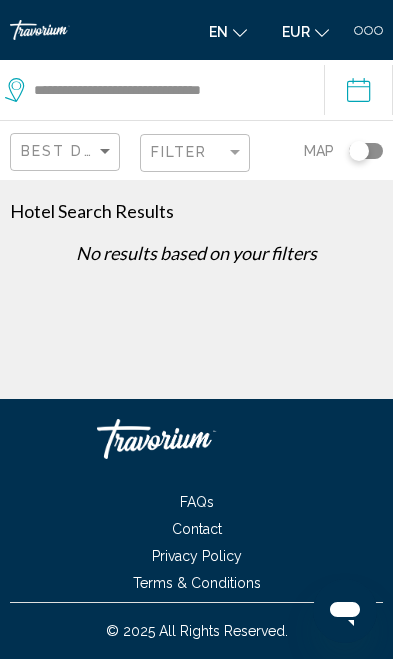 click on "Filter" 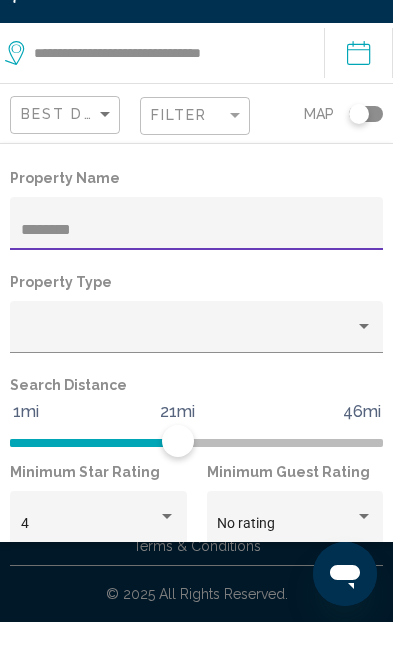 type on "*******" 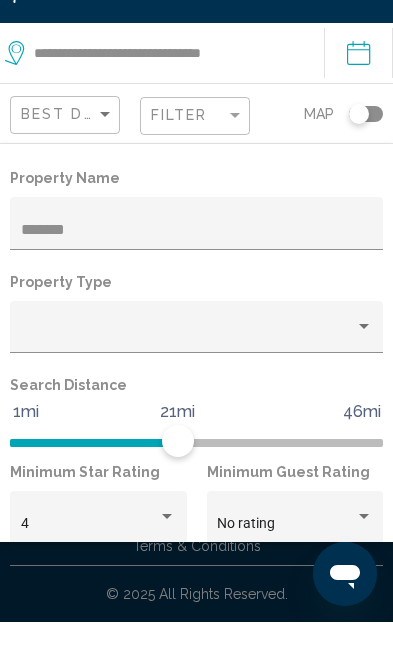 scroll, scrollTop: 37, scrollLeft: 0, axis: vertical 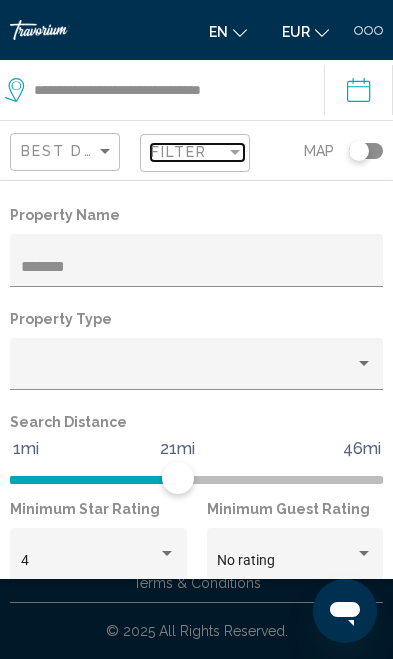 click on "Filter" at bounding box center (179, 152) 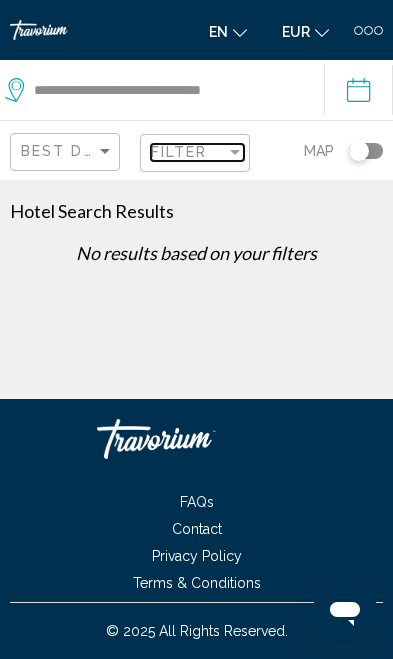 scroll, scrollTop: 0, scrollLeft: 0, axis: both 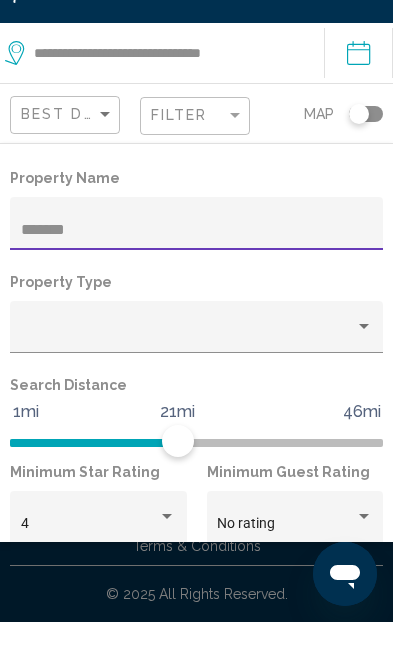 click on "*******" at bounding box center [197, 267] 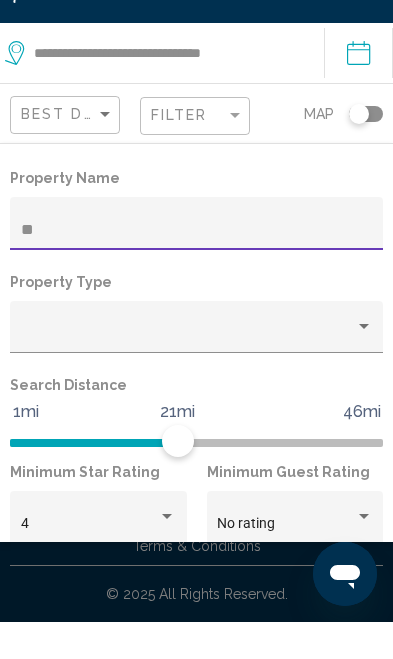 type on "*" 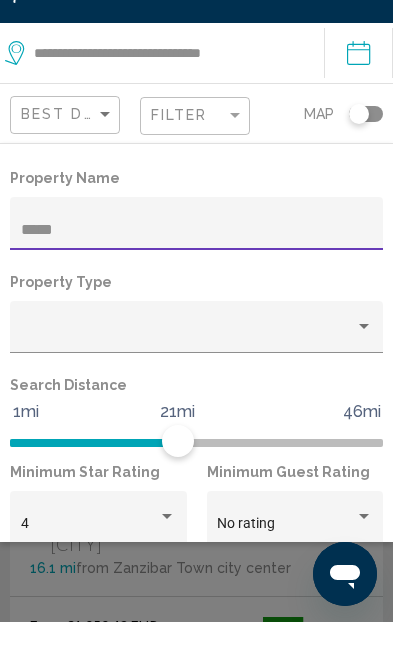 type on "*****" 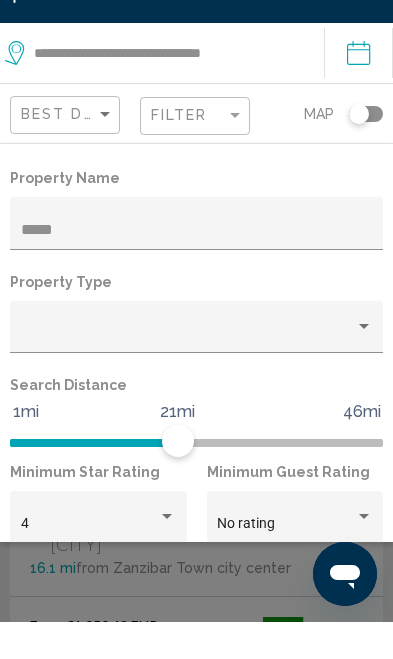 scroll, scrollTop: 37, scrollLeft: 0, axis: vertical 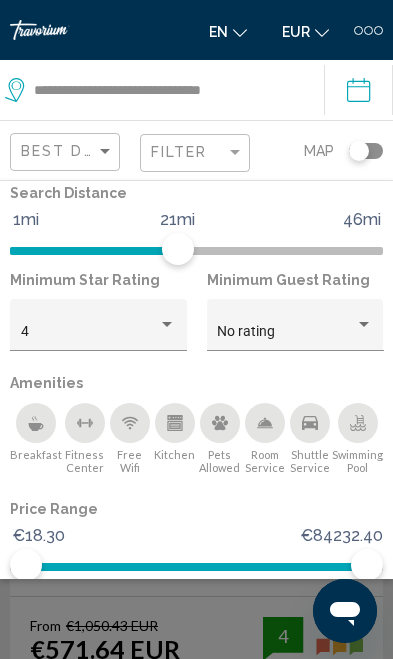click on "Show Results" 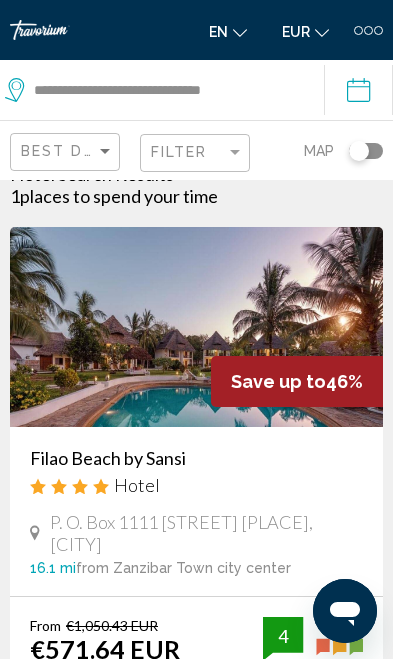 click at bounding box center [196, 327] 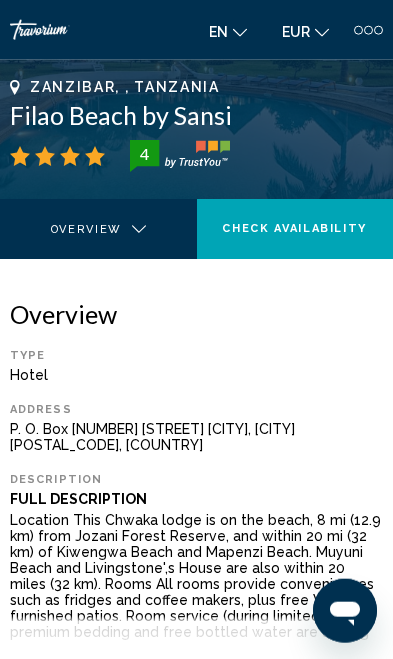 scroll, scrollTop: 356, scrollLeft: 0, axis: vertical 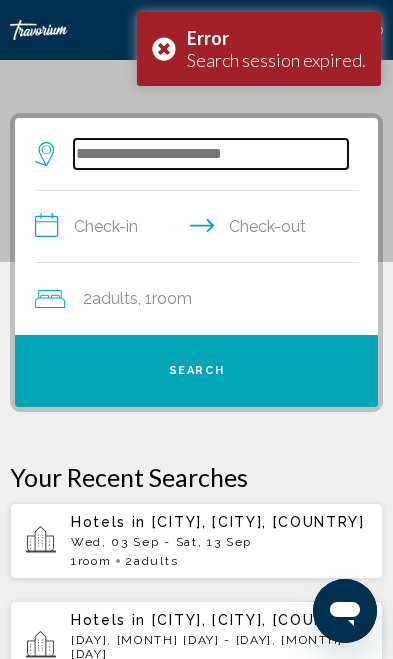 click at bounding box center [211, 154] 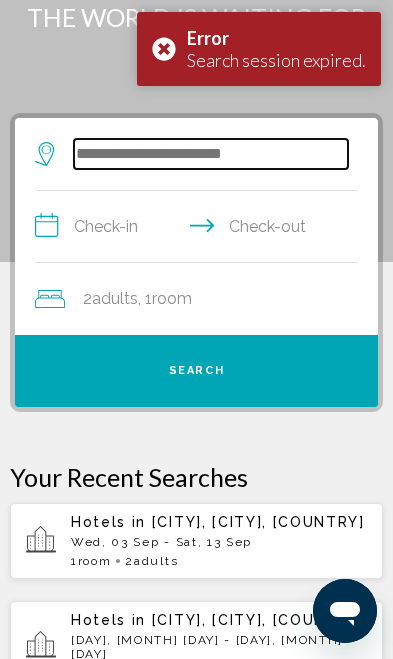 scroll, scrollTop: 56, scrollLeft: 0, axis: vertical 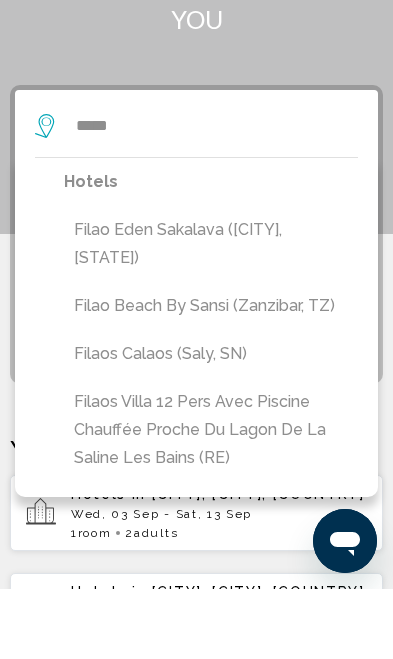 click on "[HOTEL_NAME] ([STATE], [COUNTRY])" at bounding box center [211, 376] 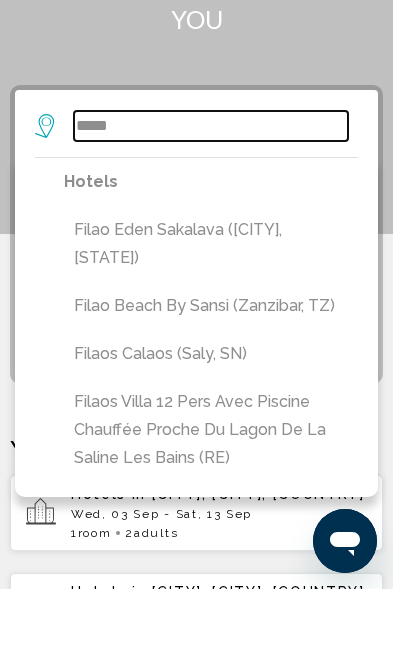 type on "**********" 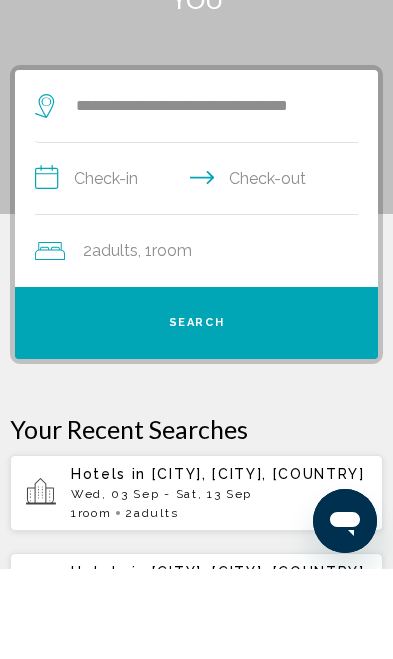 click on "**********" at bounding box center (200, 271) 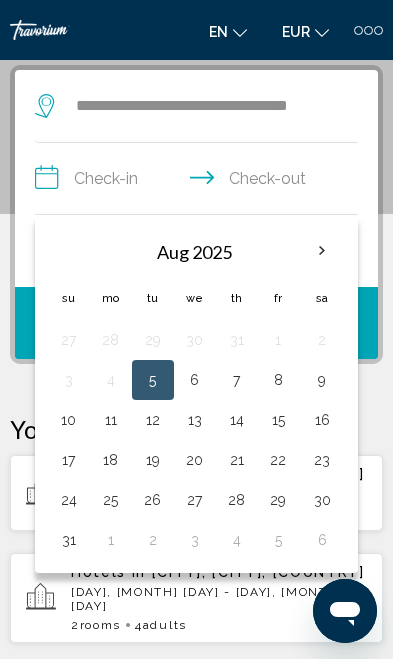 click at bounding box center (322, 251) 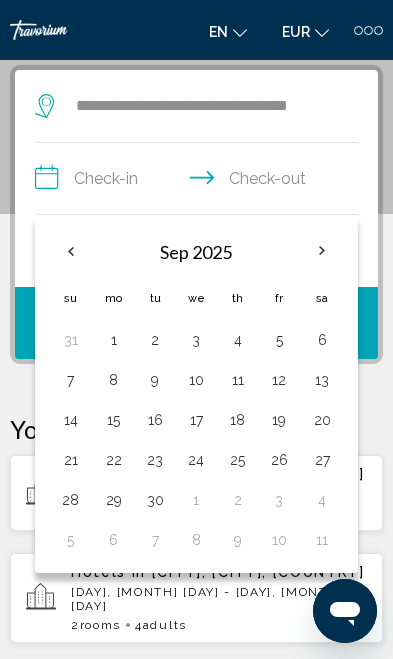 click on "2" at bounding box center [155, 340] 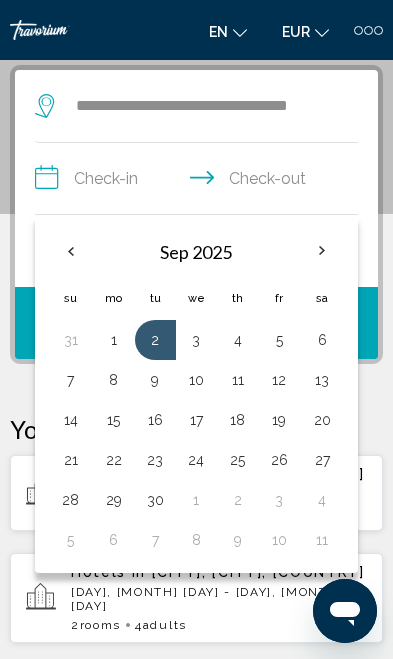 click on "3" at bounding box center (196, 340) 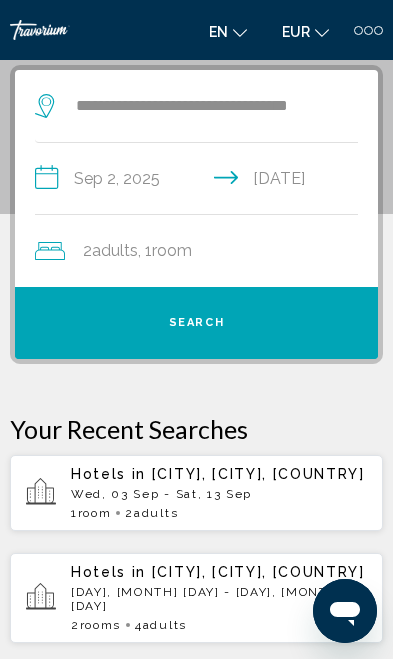 click on "**********" at bounding box center (200, 181) 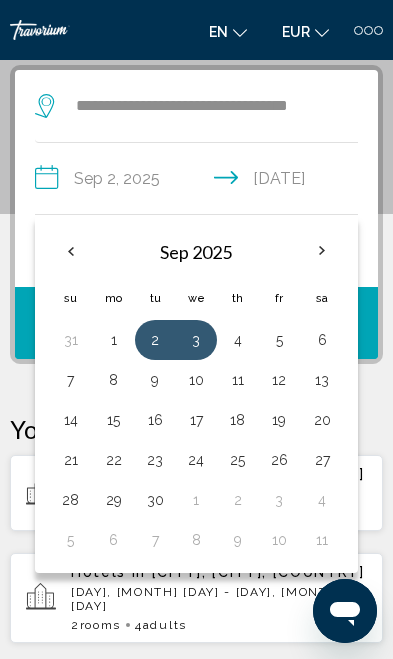 click on "3" at bounding box center (196, 340) 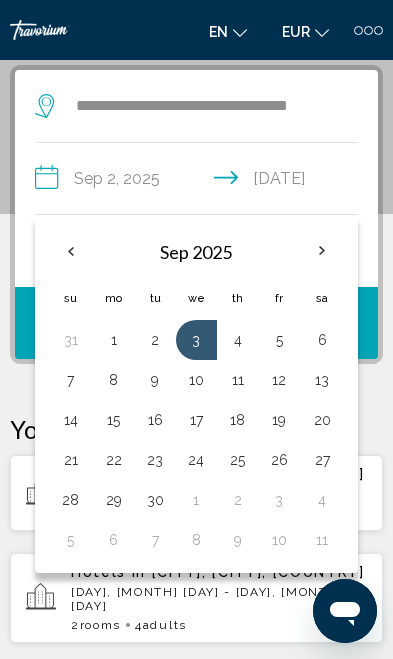 click on "13" at bounding box center (322, 380) 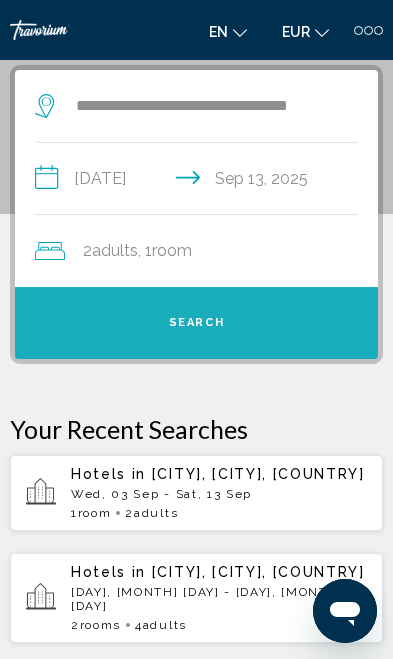 click on "Search" at bounding box center [196, 323] 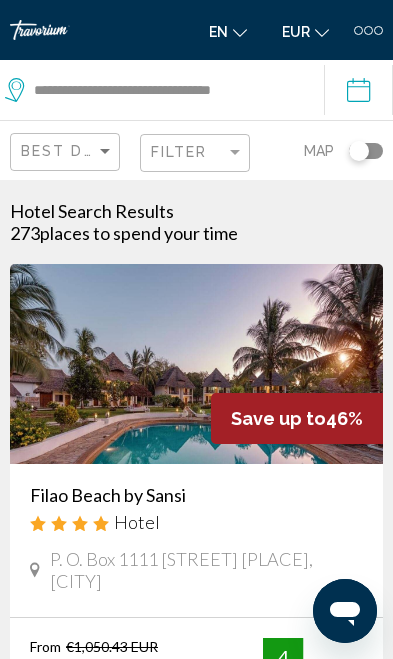 scroll, scrollTop: 106, scrollLeft: 0, axis: vertical 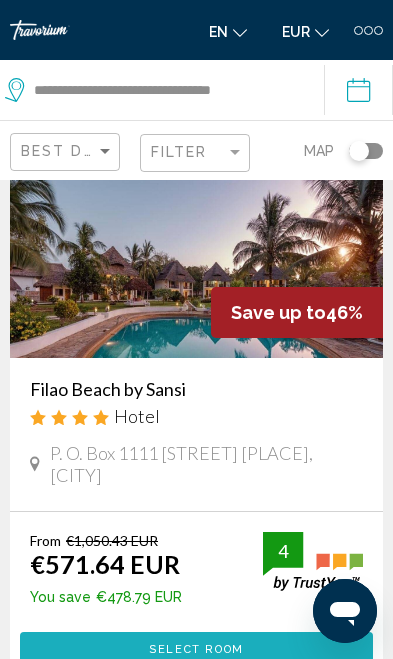 click on "Select Room" at bounding box center (196, 650) 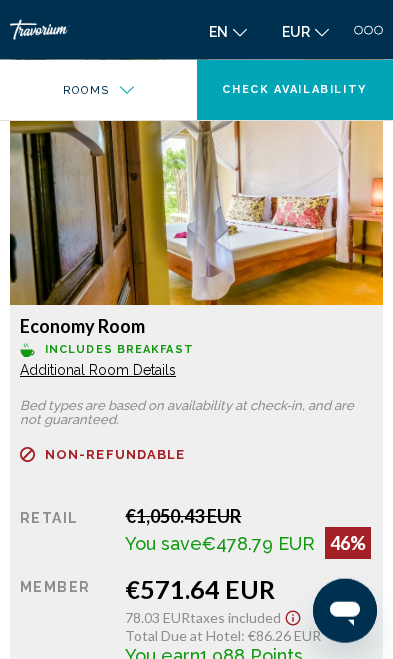 scroll, scrollTop: 2603, scrollLeft: 0, axis: vertical 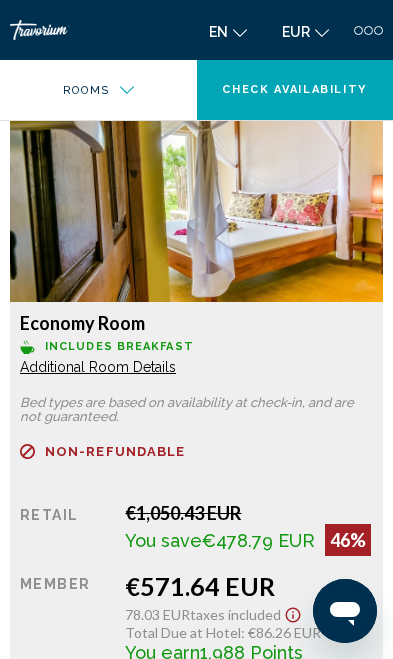 click on "More rates" at bounding box center [105, 695] 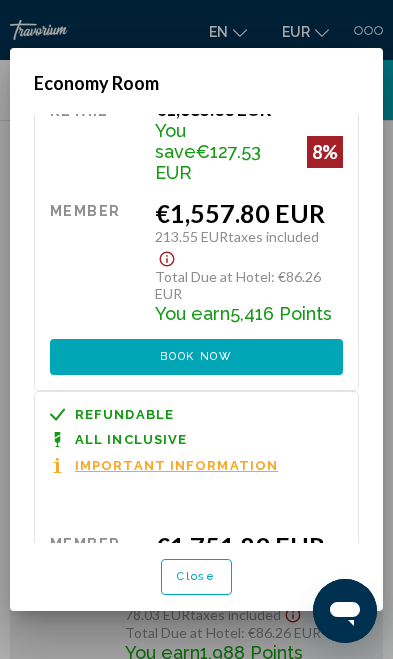 scroll, scrollTop: 2375, scrollLeft: 0, axis: vertical 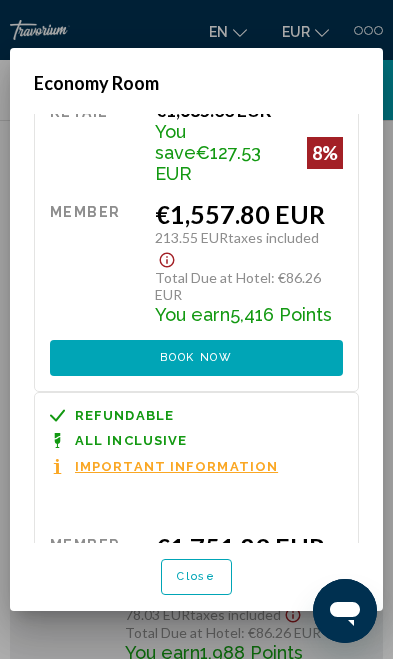 click on "Close" at bounding box center [196, 577] 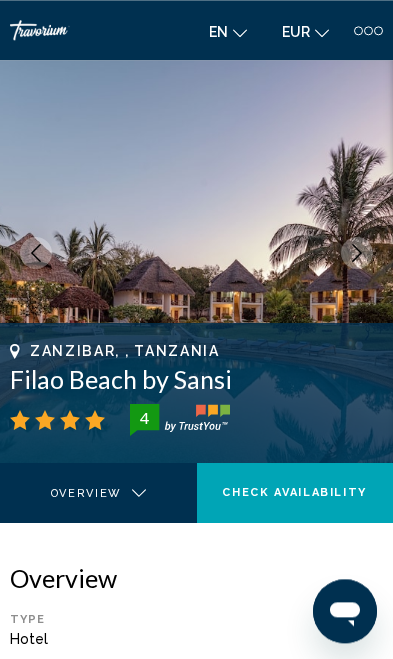 scroll, scrollTop: 16, scrollLeft: 0, axis: vertical 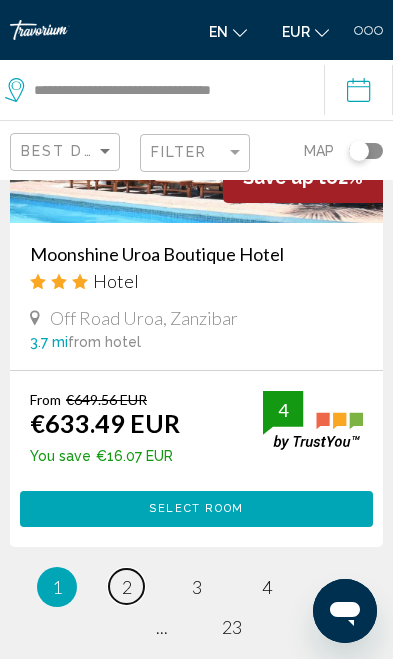 click on "page  2" at bounding box center [126, 586] 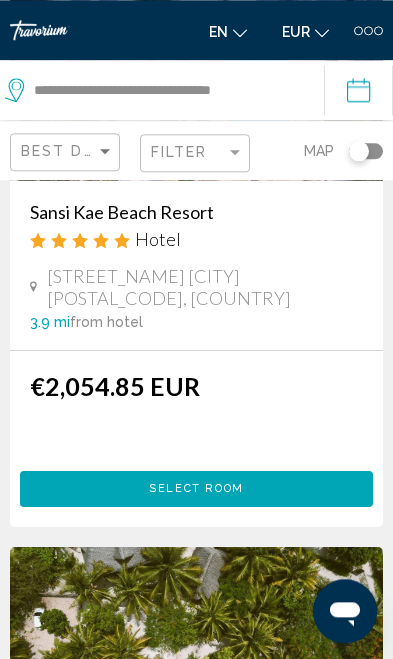 scroll, scrollTop: 815, scrollLeft: 0, axis: vertical 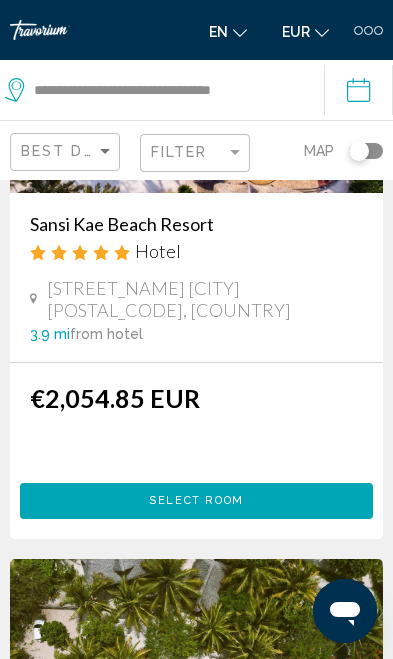 click on "Select Room" at bounding box center (196, 501) 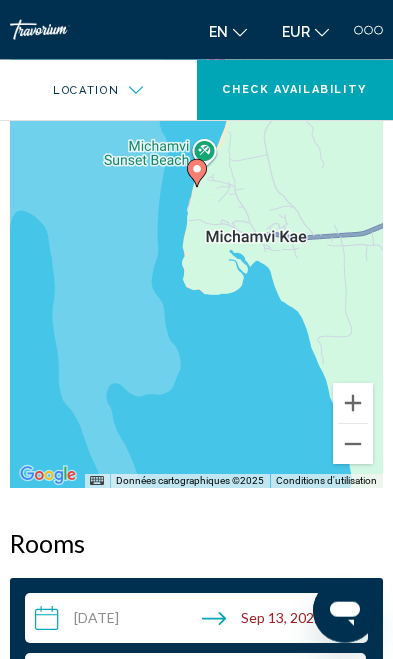 scroll, scrollTop: 1682, scrollLeft: 0, axis: vertical 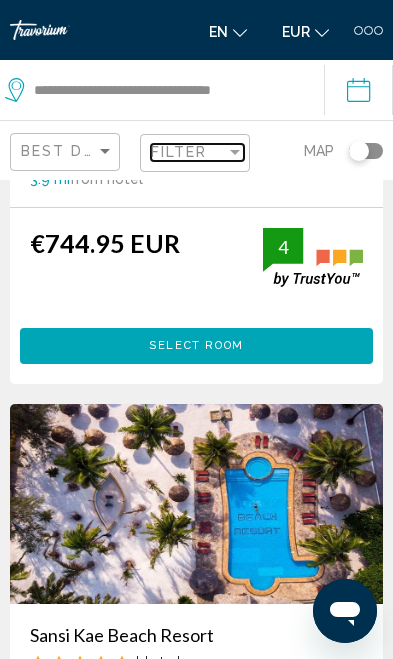 click on "Filter" at bounding box center (188, 152) 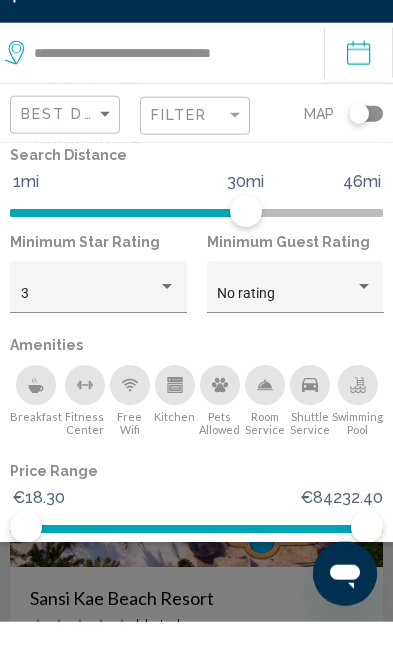 scroll, scrollTop: 229, scrollLeft: 0, axis: vertical 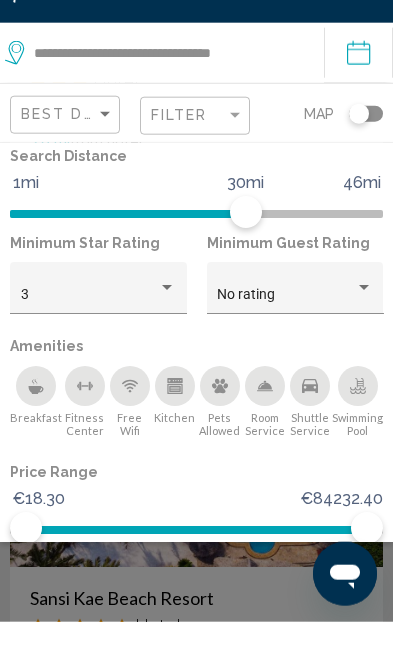 click on "3" at bounding box center (90, 332) 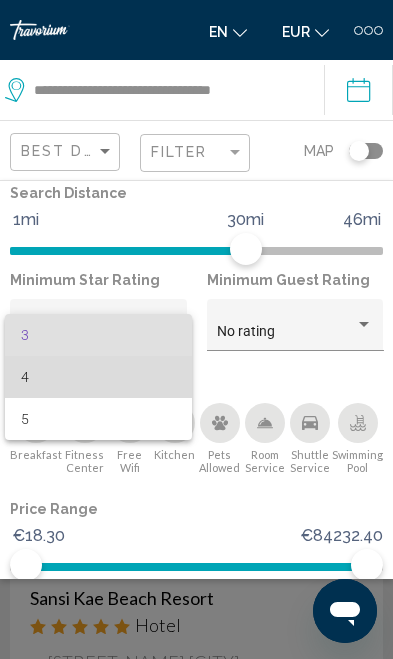 click on "4" at bounding box center [99, 377] 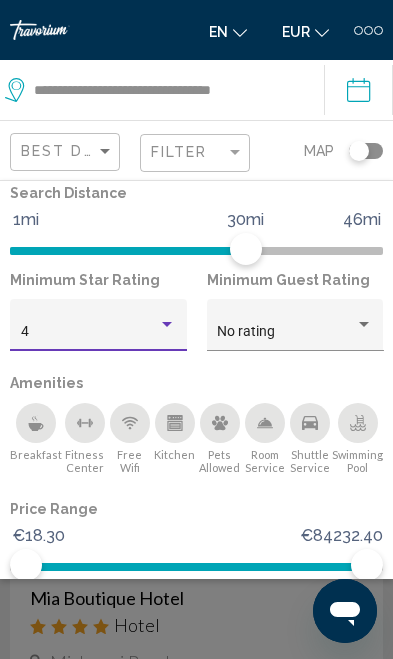 click on "Show Results" 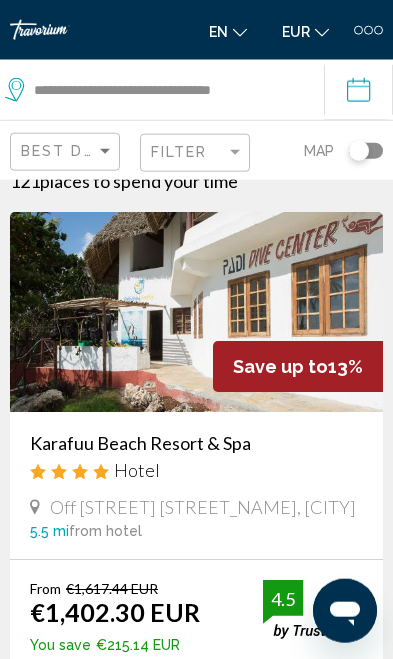 scroll, scrollTop: 53, scrollLeft: 0, axis: vertical 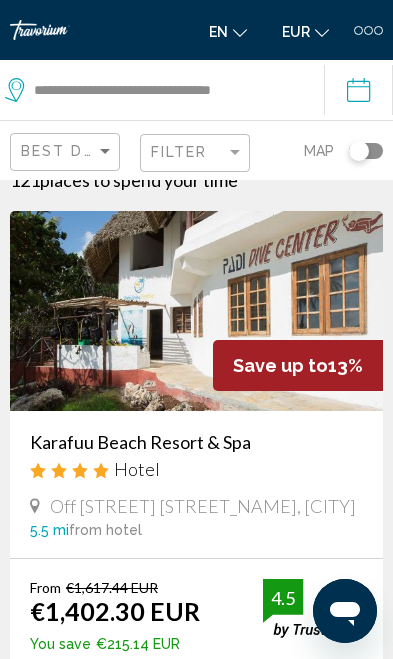 click at bounding box center [196, 311] 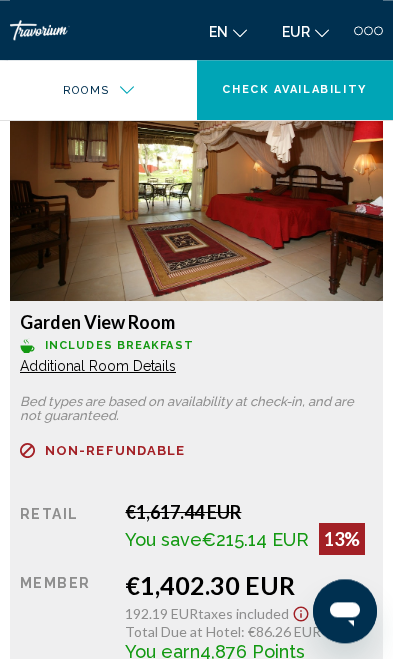 scroll, scrollTop: 2727, scrollLeft: 0, axis: vertical 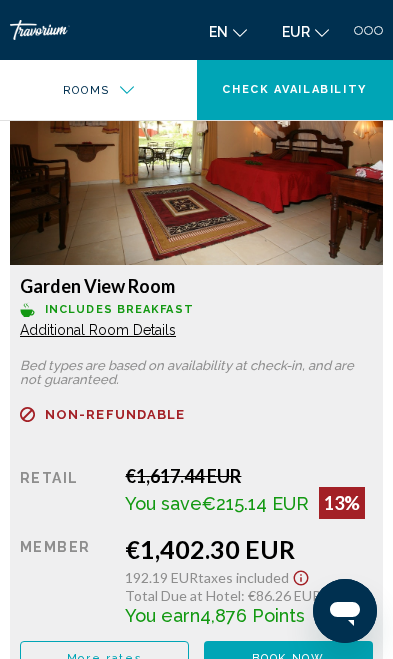 click on "More rates" at bounding box center [104, 659] 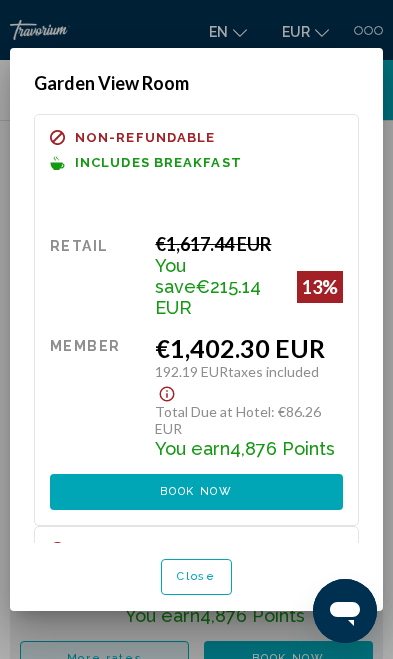 scroll, scrollTop: 0, scrollLeft: 0, axis: both 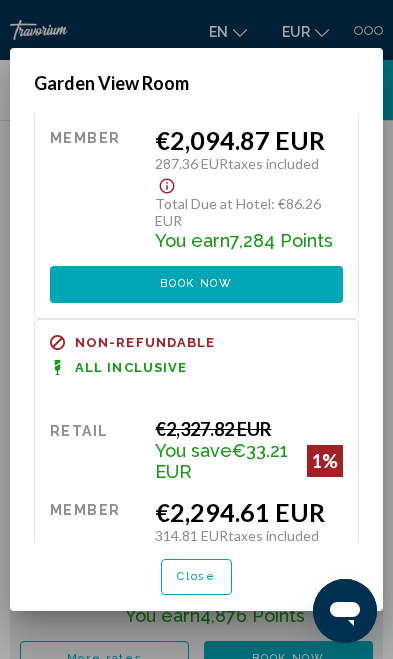 click on "Close" at bounding box center (196, 577) 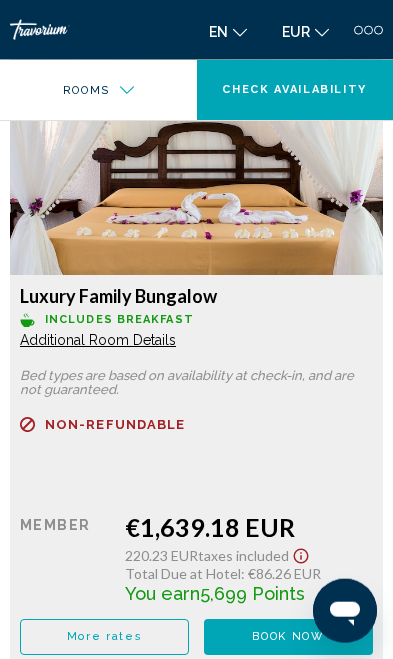 scroll, scrollTop: 3411, scrollLeft: 0, axis: vertical 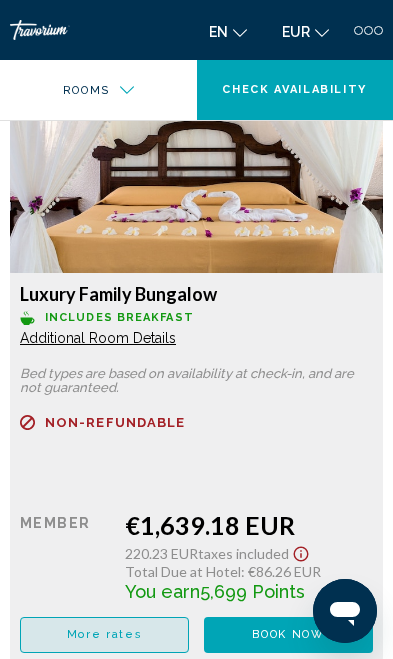 click on "More rates" at bounding box center [104, -25] 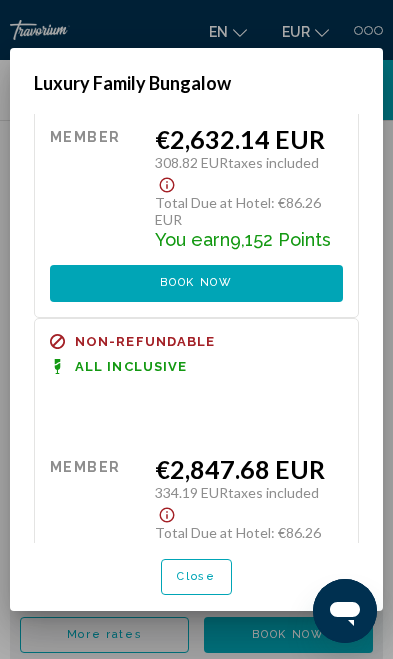 scroll, scrollTop: 474, scrollLeft: 0, axis: vertical 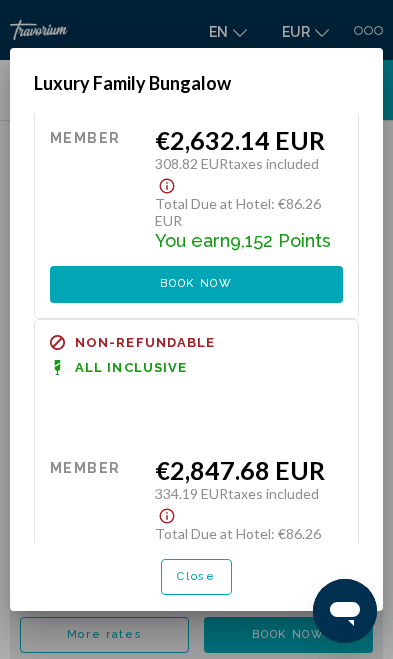 click on "Close" at bounding box center (196, 576) 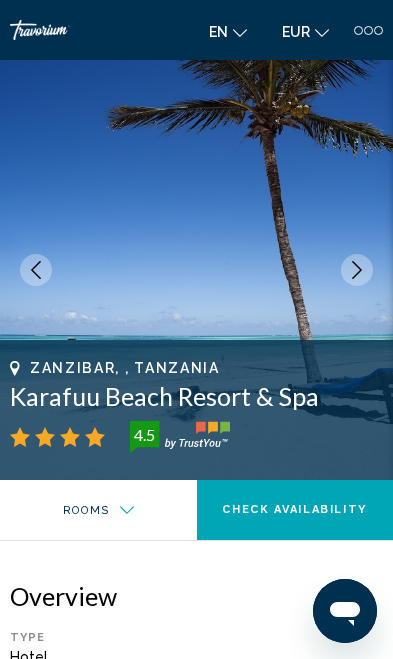 scroll, scrollTop: 3411, scrollLeft: 0, axis: vertical 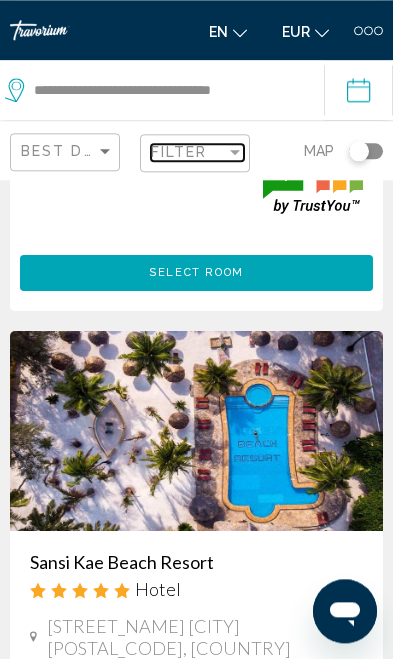 click on "Filter" at bounding box center (179, 152) 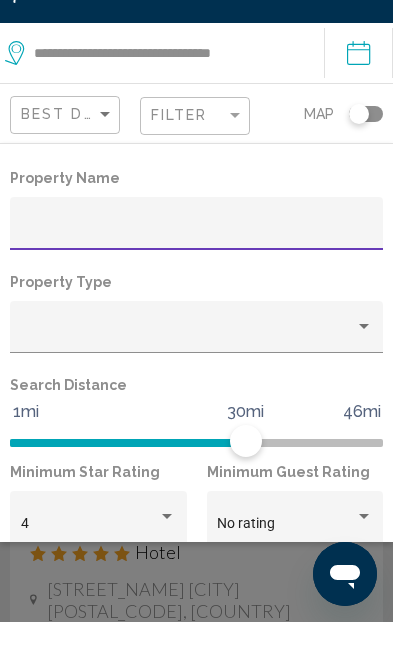 click at bounding box center [197, 267] 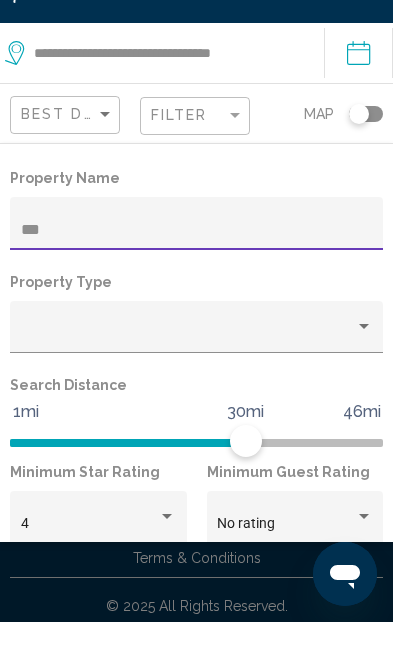 scroll, scrollTop: 408, scrollLeft: 0, axis: vertical 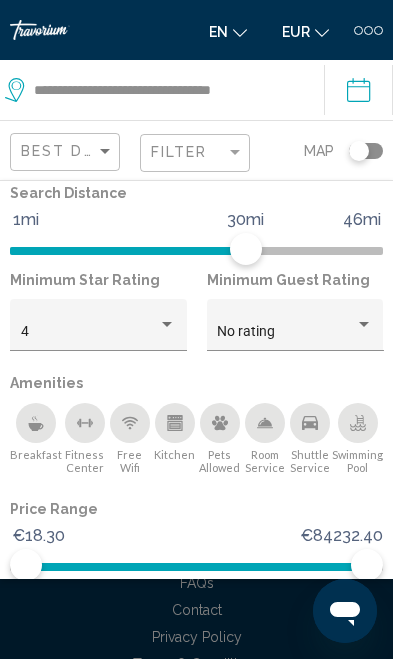 type on "*******" 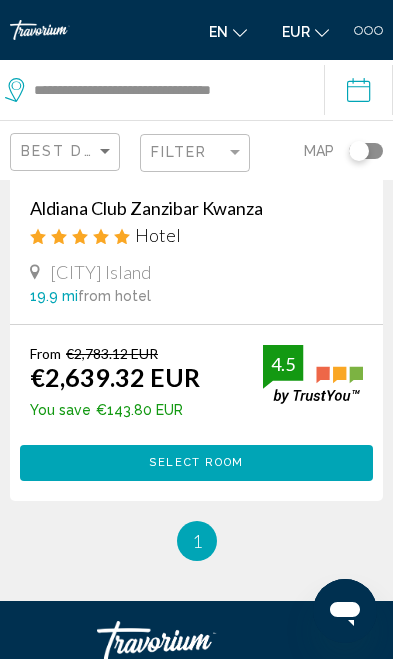 scroll, scrollTop: 286, scrollLeft: 0, axis: vertical 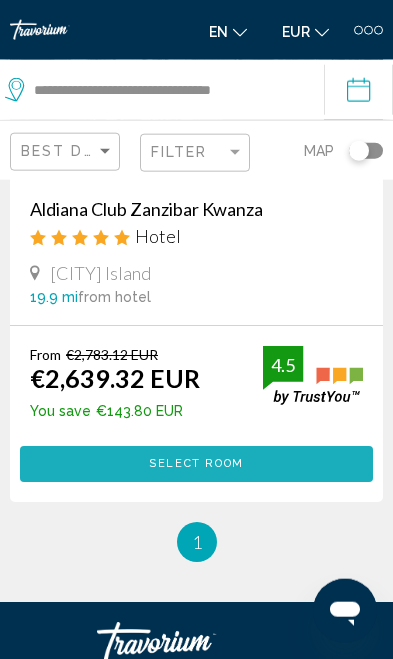 click on "Select Room" at bounding box center [196, 463] 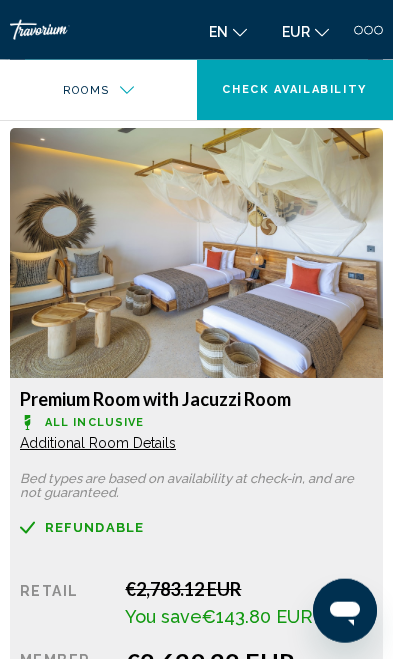 scroll, scrollTop: 2618, scrollLeft: 0, axis: vertical 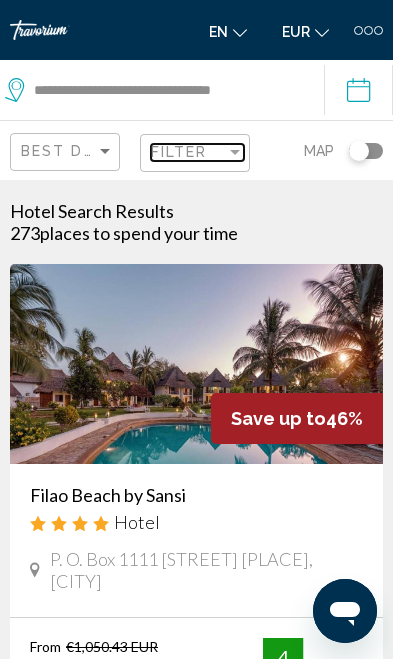 click on "Filter" at bounding box center (188, 152) 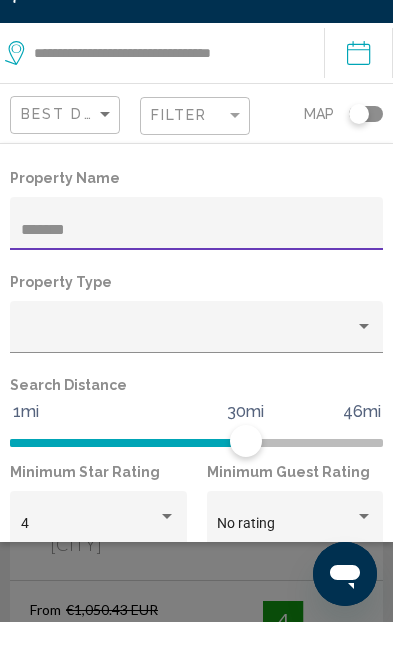 click on "*******" at bounding box center (197, 267) 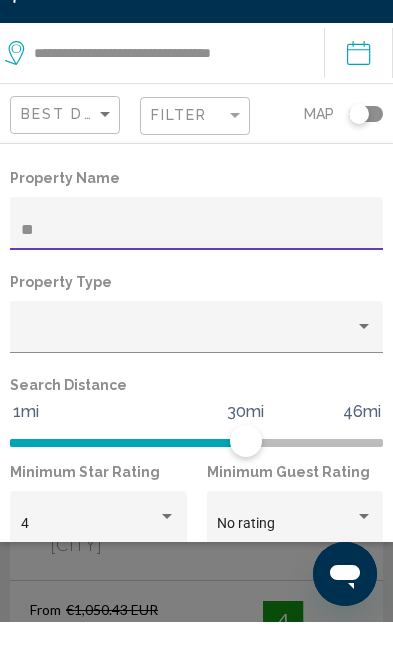 type on "*" 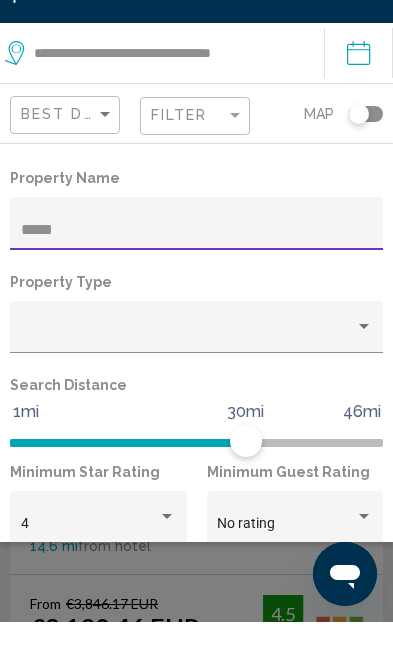 type on "*****" 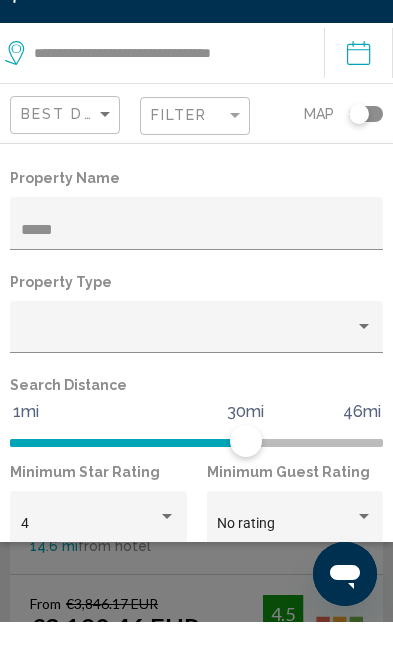 scroll, scrollTop: 37, scrollLeft: 0, axis: vertical 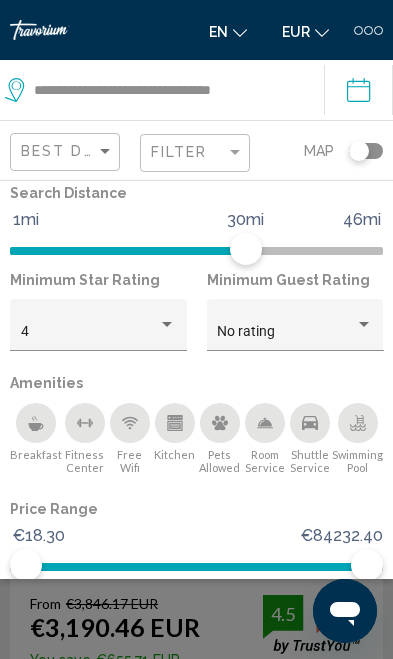 click on "Show Results" 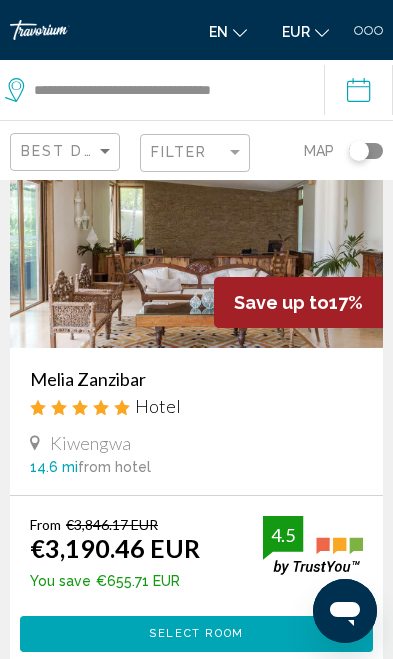 scroll, scrollTop: 118, scrollLeft: 0, axis: vertical 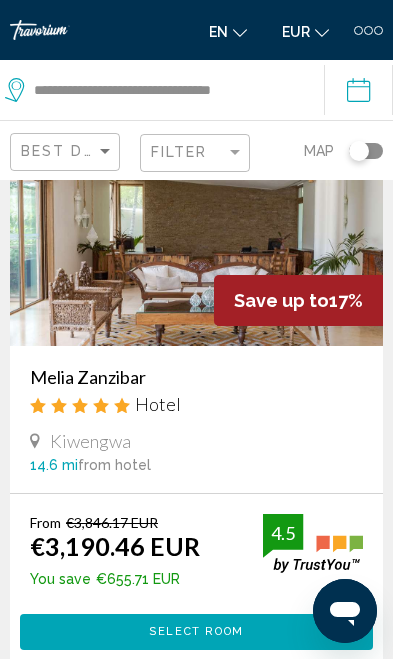 click on "Select Room" at bounding box center [196, 631] 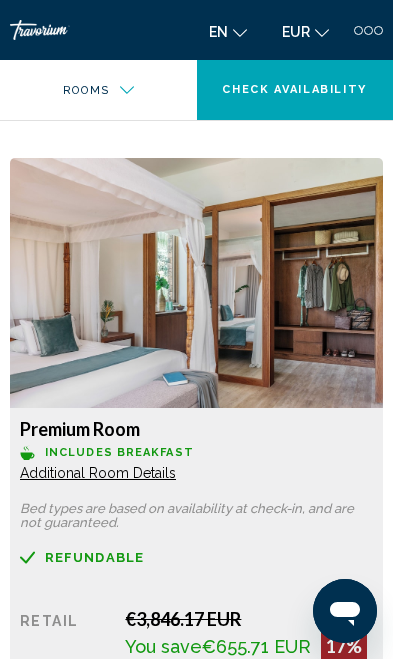 scroll, scrollTop: 2709, scrollLeft: 0, axis: vertical 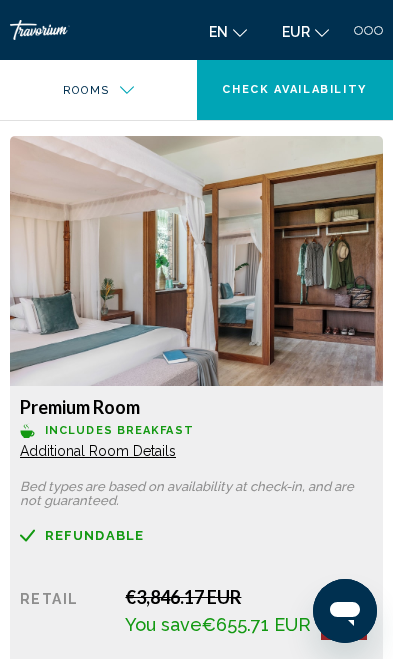 click on "More rates" at bounding box center [105, 762] 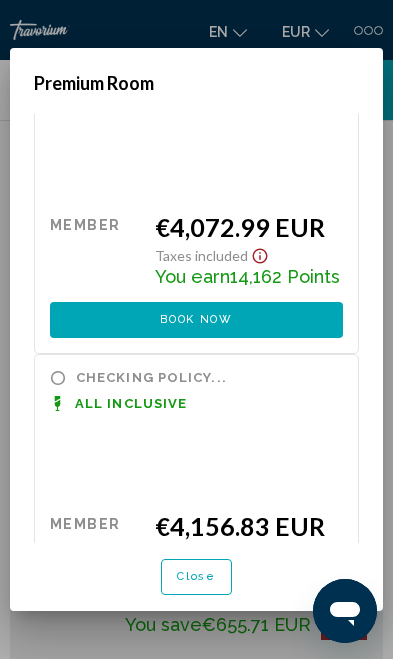 scroll, scrollTop: 793, scrollLeft: 0, axis: vertical 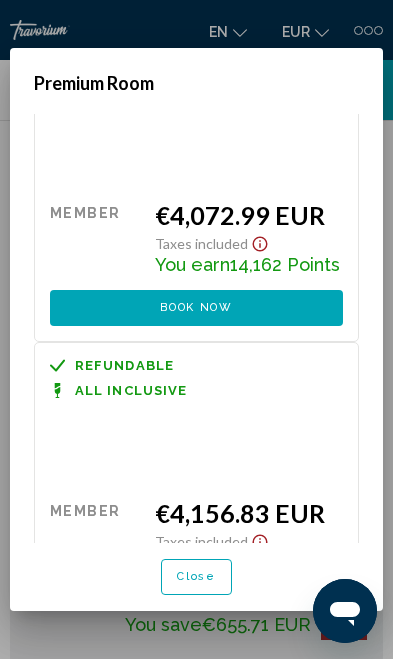 click on "Close" at bounding box center (196, 577) 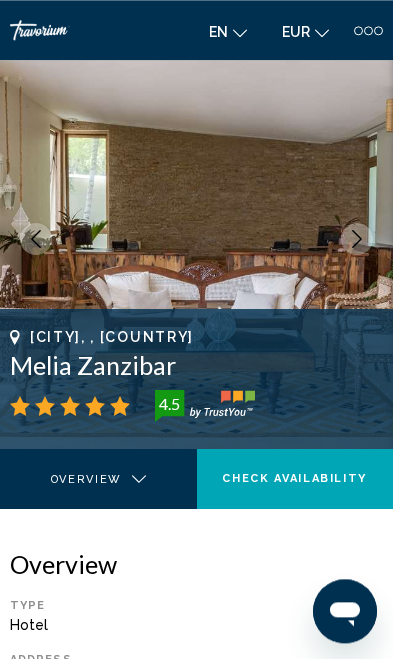 scroll, scrollTop: 0, scrollLeft: 0, axis: both 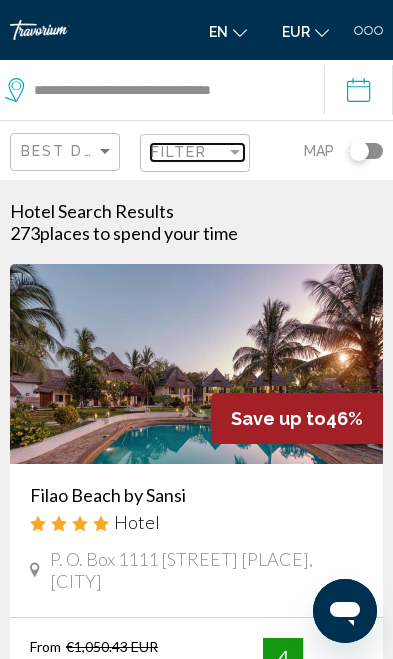 click on "Filter" at bounding box center [188, 152] 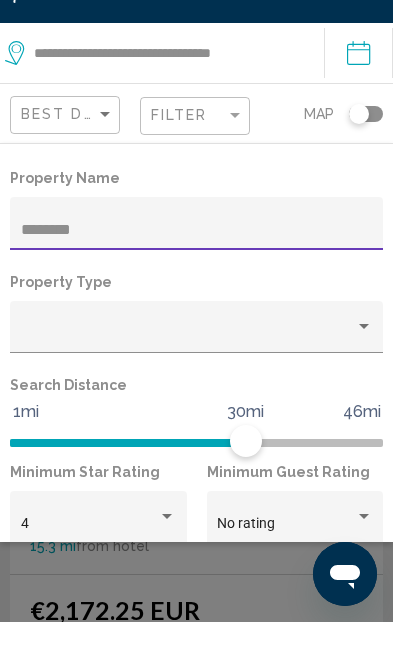 type on "********" 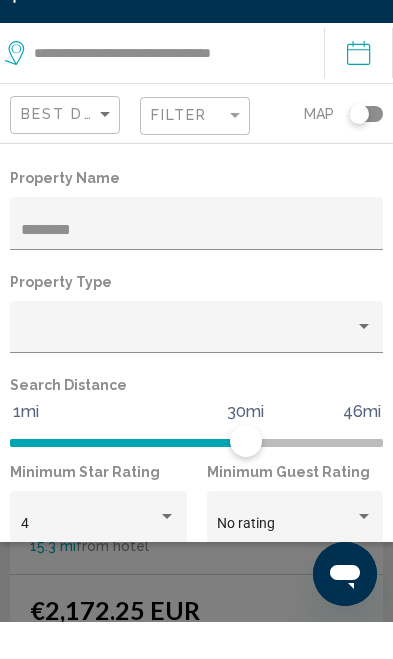 scroll, scrollTop: 37, scrollLeft: 0, axis: vertical 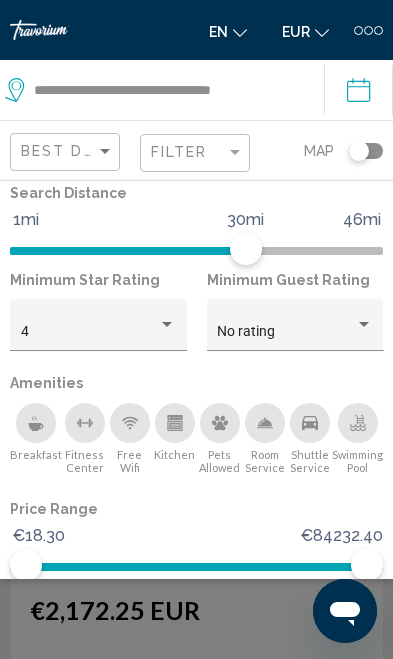 click on "Show Results" 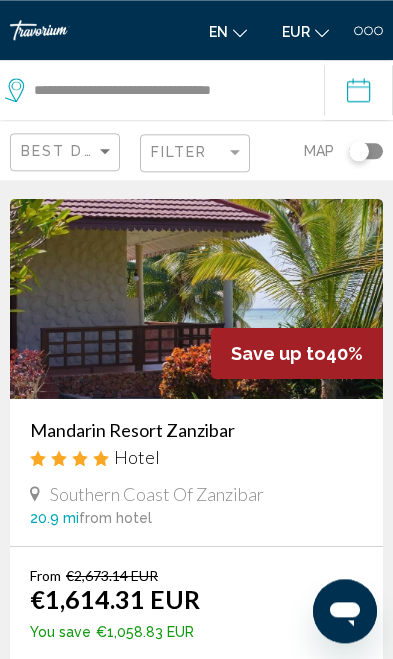 scroll, scrollTop: 615, scrollLeft: 0, axis: vertical 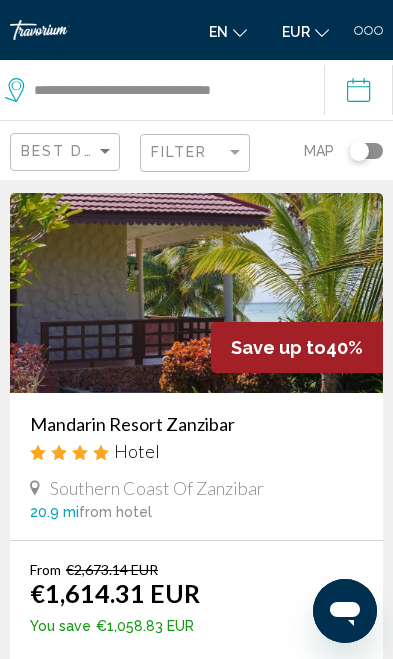 click on "Select Room" at bounding box center [196, 679] 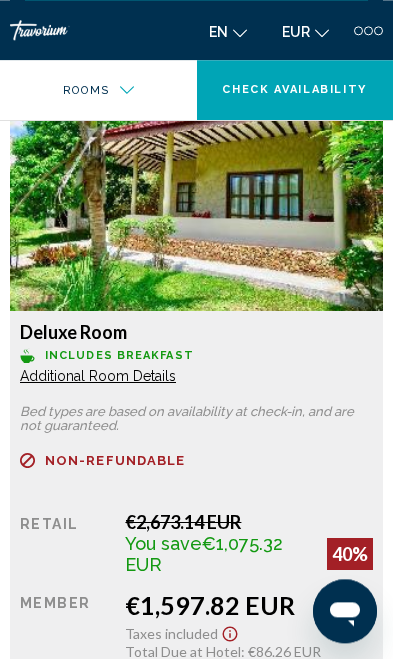 scroll, scrollTop: 2592, scrollLeft: 0, axis: vertical 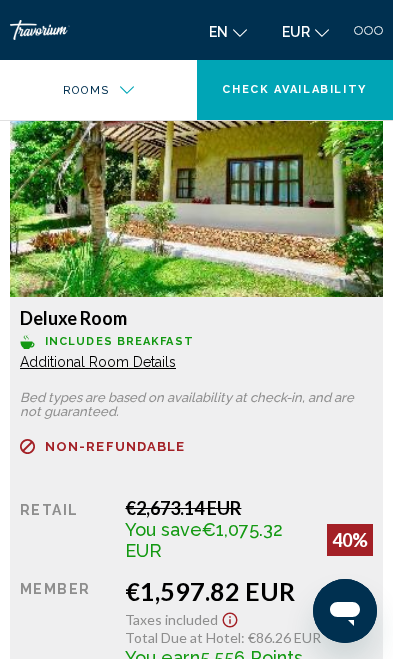 click on "More rates" at bounding box center (105, 700) 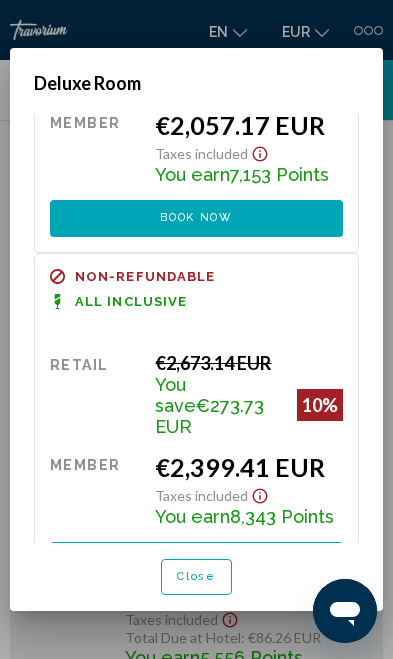 scroll, scrollTop: 620, scrollLeft: 0, axis: vertical 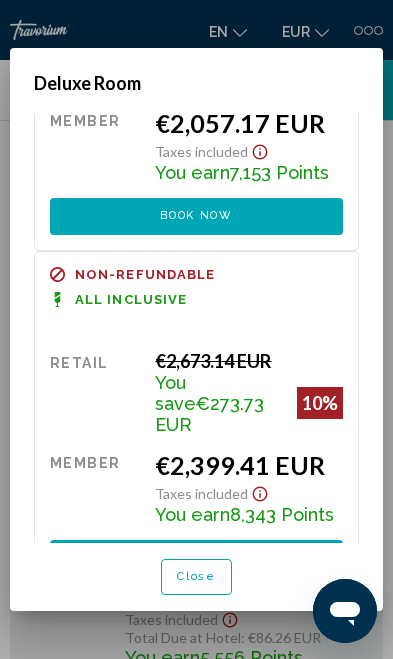 click on "Close" at bounding box center [196, 577] 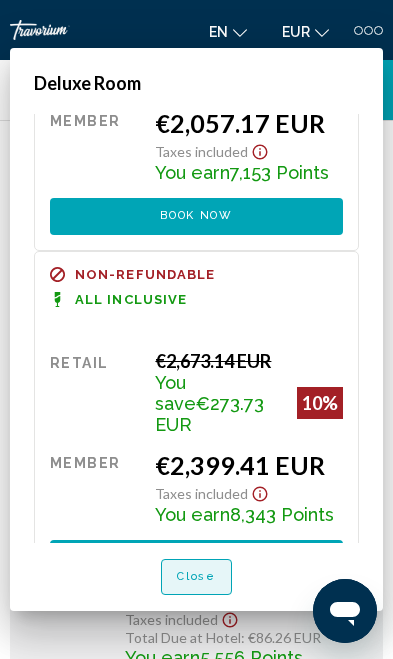 scroll, scrollTop: 2592, scrollLeft: 0, axis: vertical 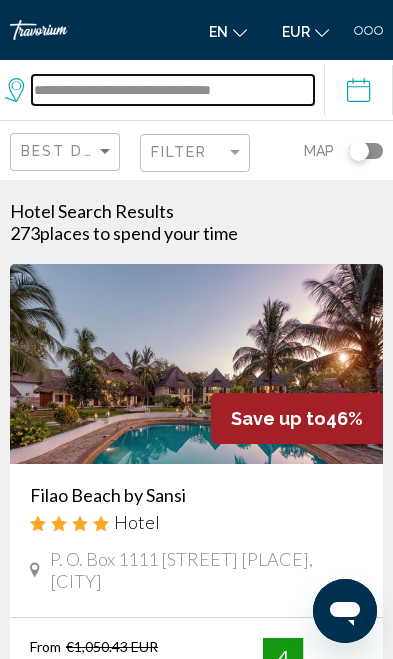click on "**********" at bounding box center [173, 90] 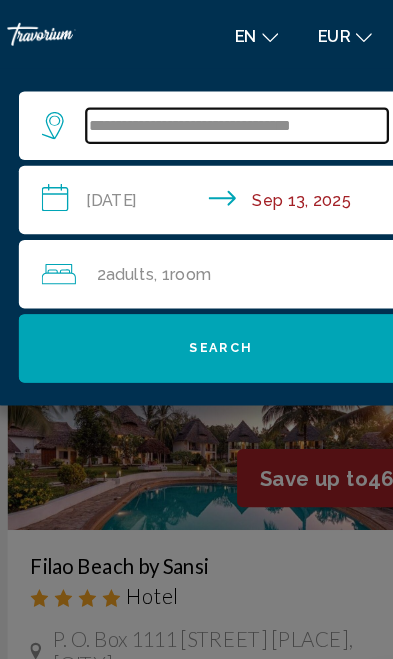 click on "**********" at bounding box center (211, 110) 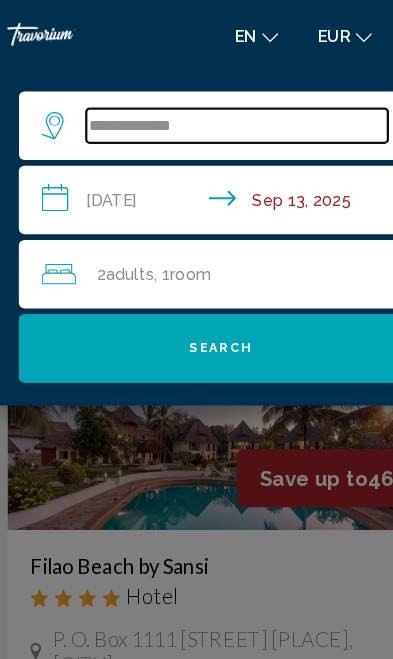 type on "*****" 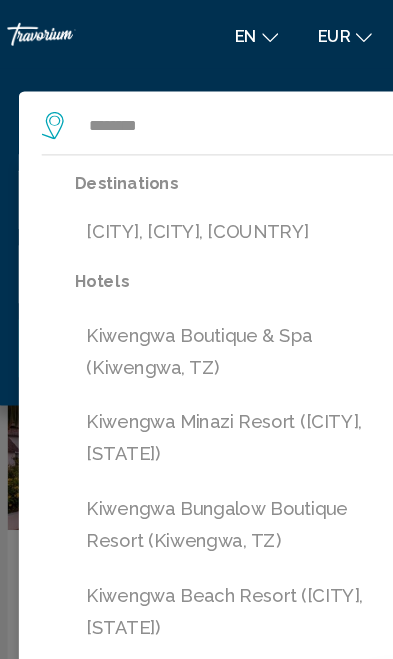 click on "[CITY], [STATE], [COUNTRY]" at bounding box center [211, 203] 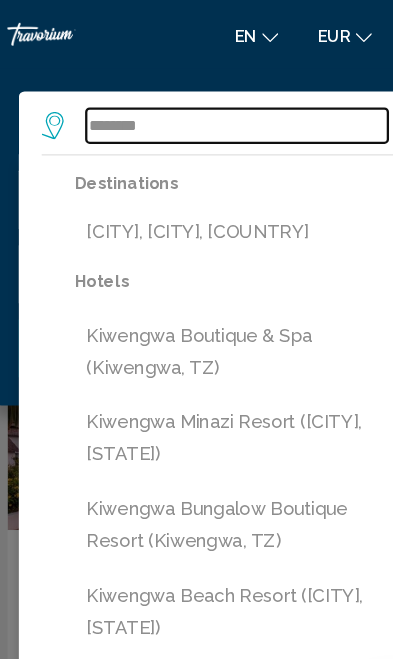 type on "**********" 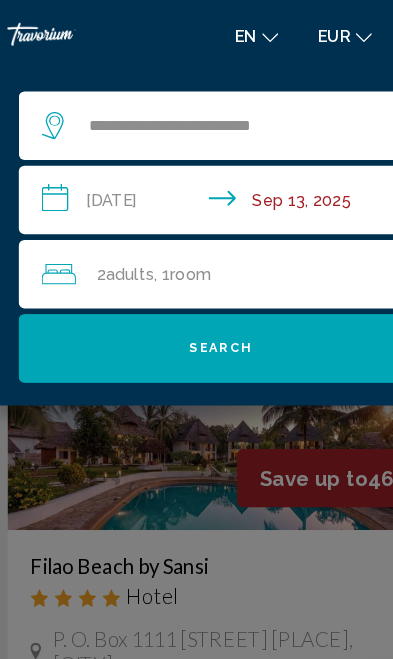 click on "Search" 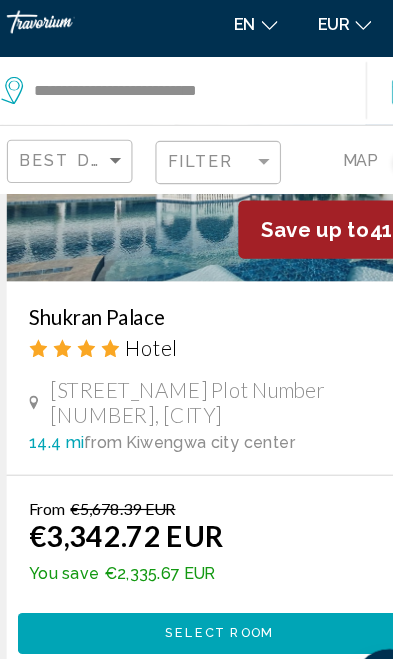 scroll, scrollTop: 3540, scrollLeft: 0, axis: vertical 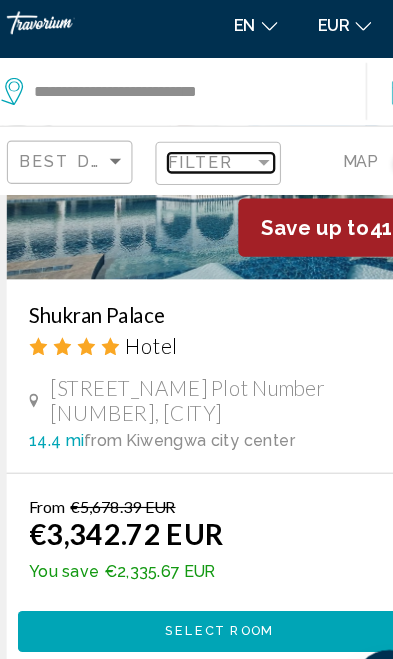click on "Filter" at bounding box center [179, 152] 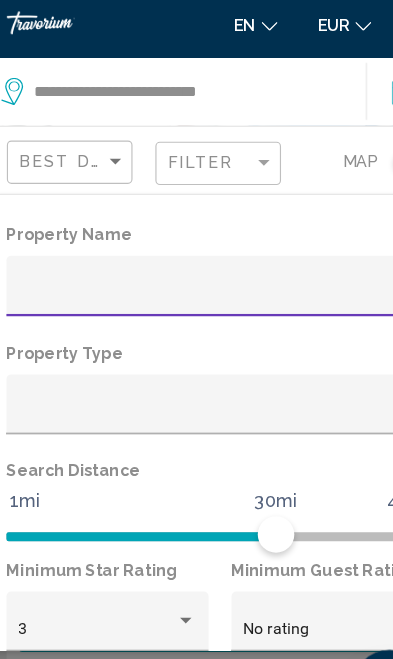 scroll, scrollTop: 3539, scrollLeft: 0, axis: vertical 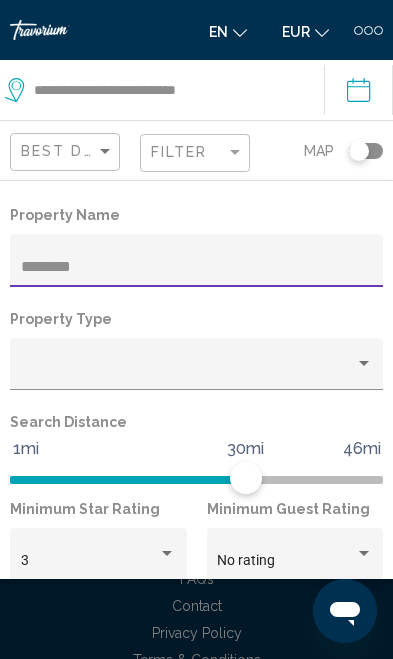 type on "********" 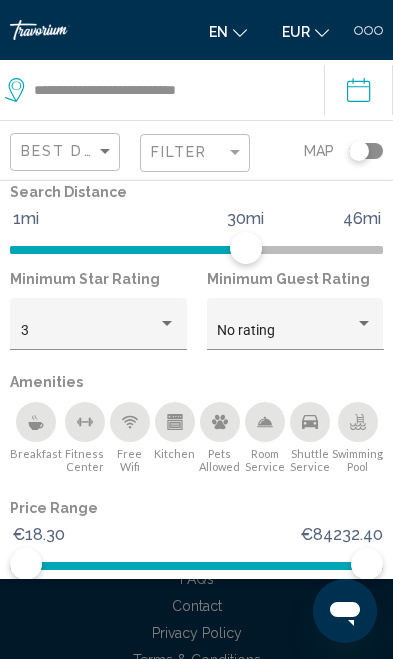 scroll, scrollTop: 229, scrollLeft: 0, axis: vertical 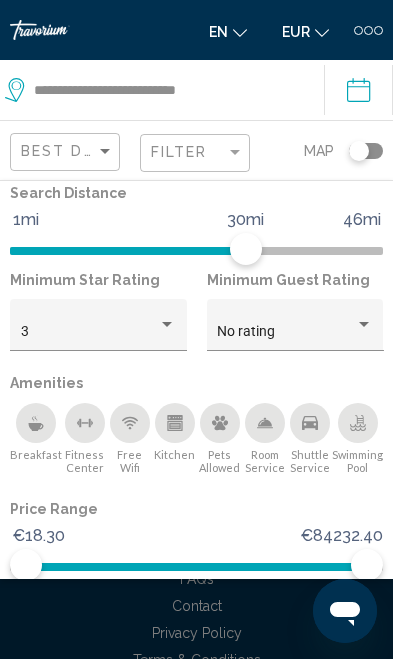click on "Show Results" 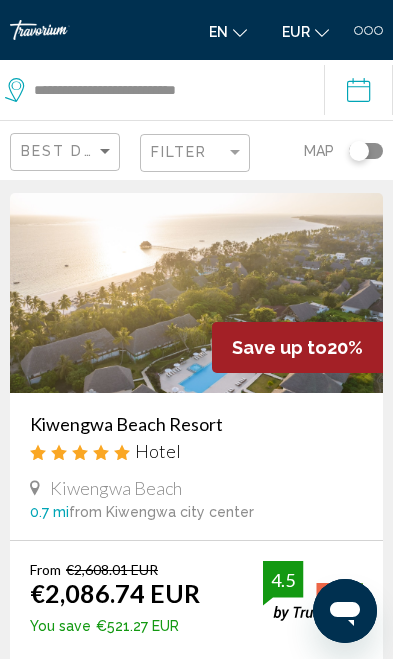 scroll, scrollTop: 617, scrollLeft: 0, axis: vertical 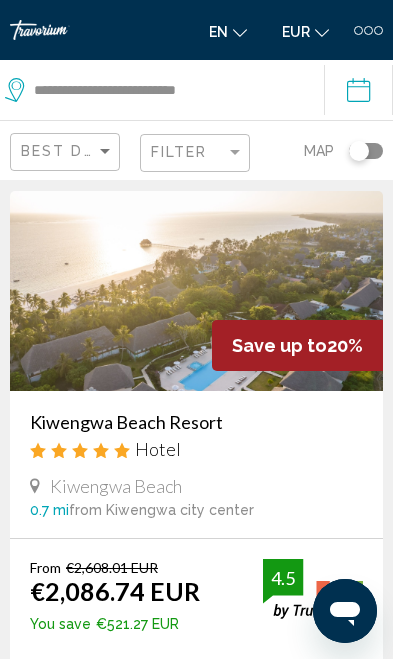 click at bounding box center (196, 291) 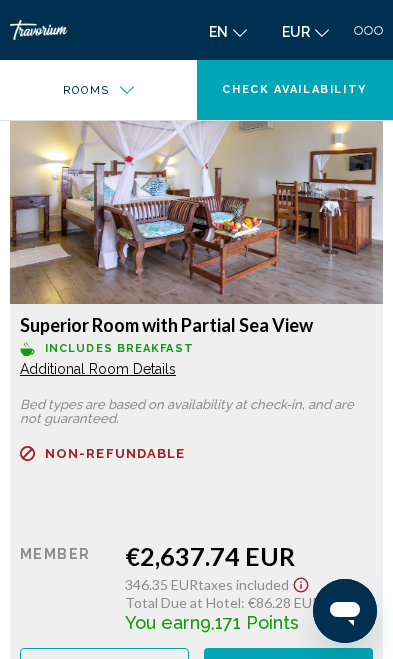 scroll, scrollTop: 5449, scrollLeft: 0, axis: vertical 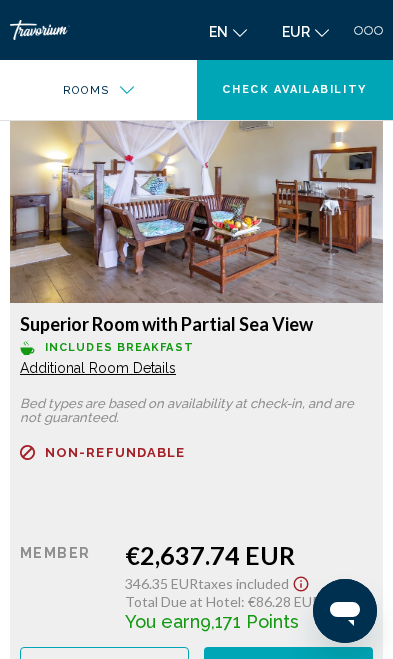 click on "Superior Room with Partial Sea View
Includes Breakfast Additional Room Details Bed types are based on availability at check-in, and are not guaranteed.
Refundable
Non-refundable
Non-refundable     Retail  $0.00  when you redeem    Member  €2,637.74 EUR  346.35 EUR  Taxes included
Total Due at Hotel : €86.28 EUR  You earn  9,171  Points  More rates Book now No longer available" at bounding box center (196, -2244) 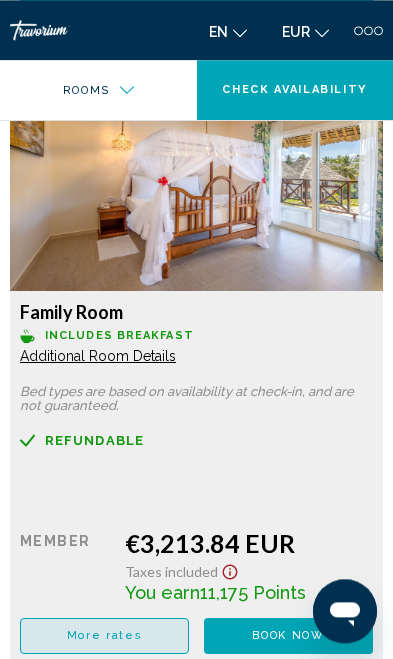 scroll, scrollTop: 0, scrollLeft: 0, axis: both 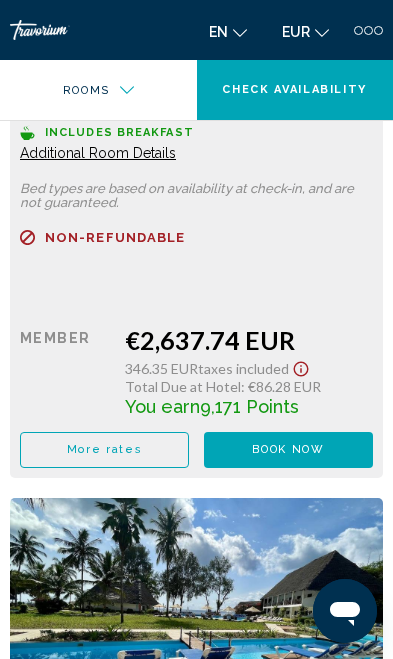 click on "More rates" at bounding box center (104, -2274) 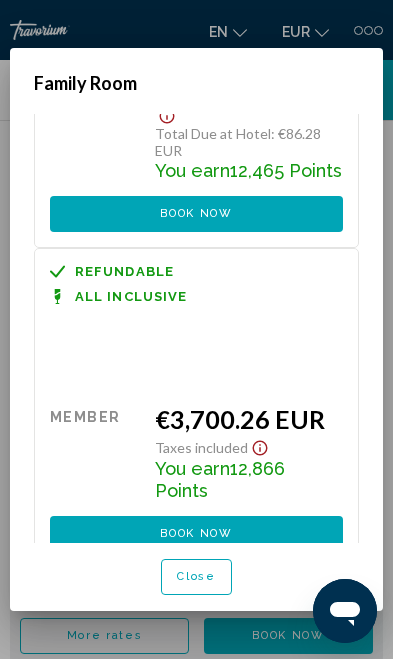 scroll, scrollTop: 811, scrollLeft: 0, axis: vertical 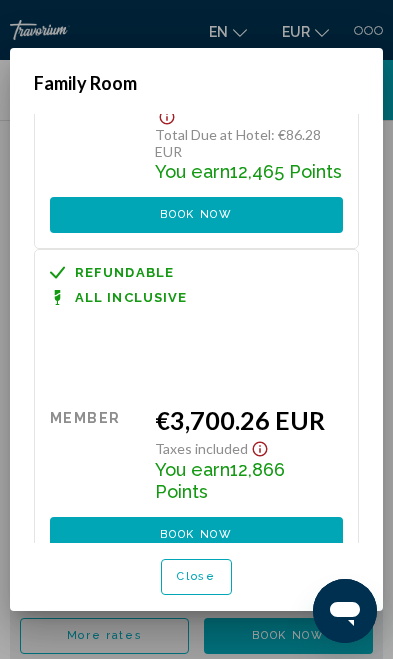 click on "Close" at bounding box center (196, 577) 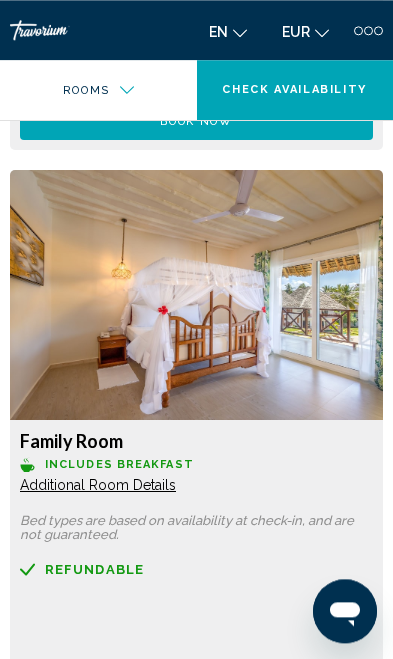 scroll, scrollTop: 6652, scrollLeft: 0, axis: vertical 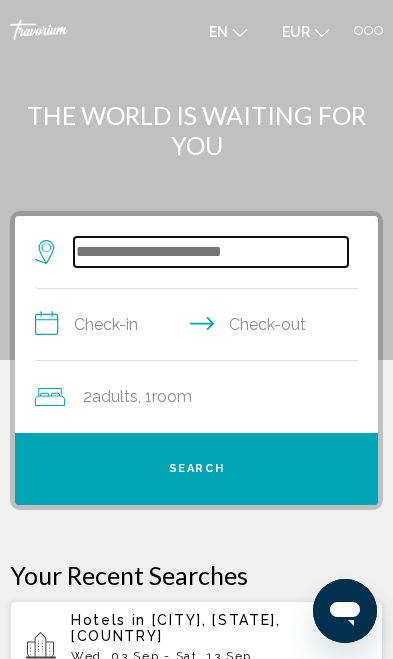 click at bounding box center (211, 252) 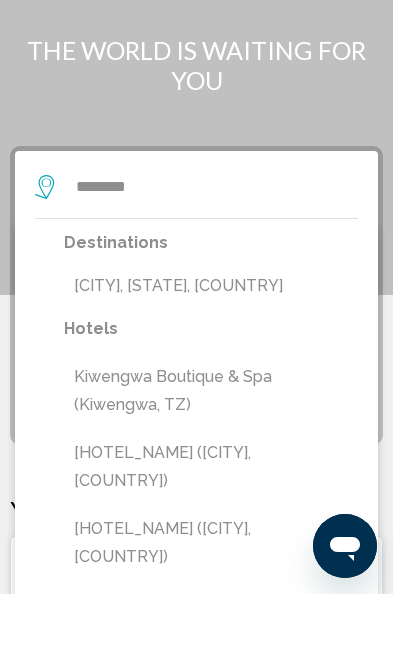click on "[CITY], [STATE], [COUNTRY]" at bounding box center (211, 351) 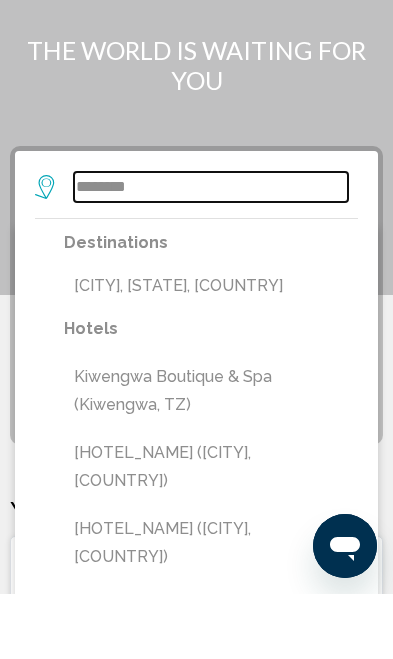 type on "**********" 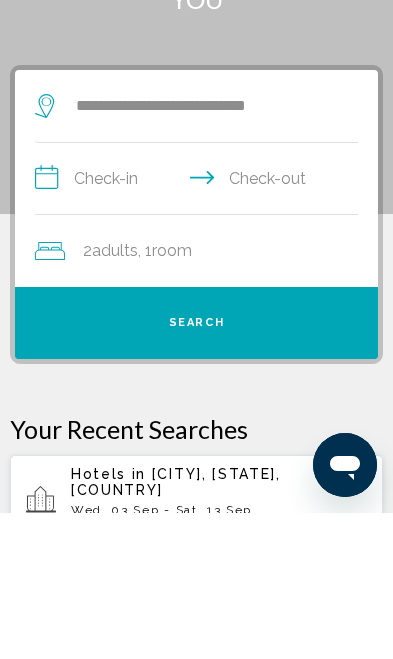 click on "**********" at bounding box center (200, 327) 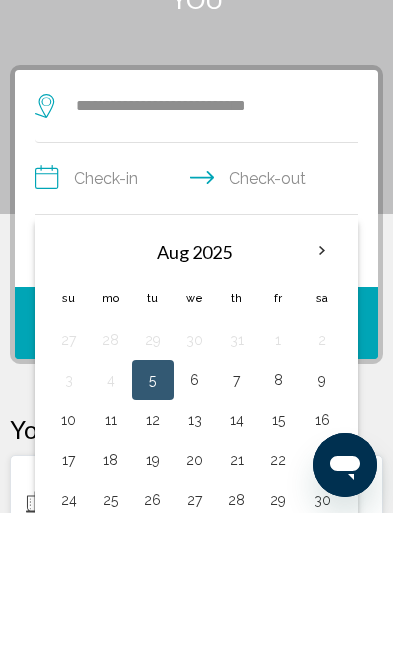 scroll, scrollTop: 146, scrollLeft: 0, axis: vertical 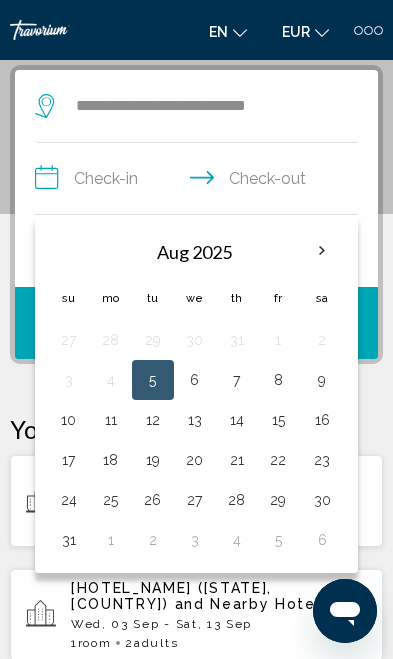 click at bounding box center [322, 251] 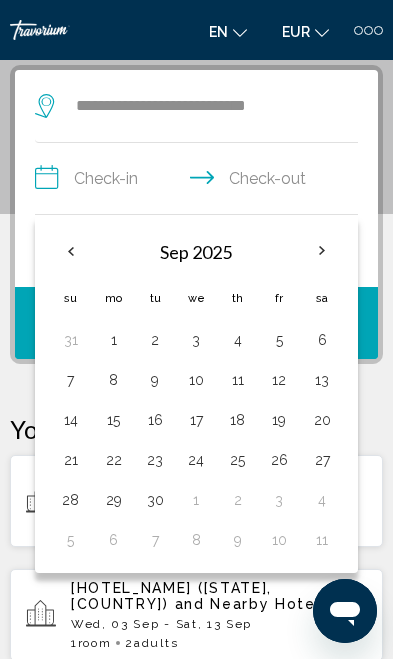 click on "10" at bounding box center [196, 380] 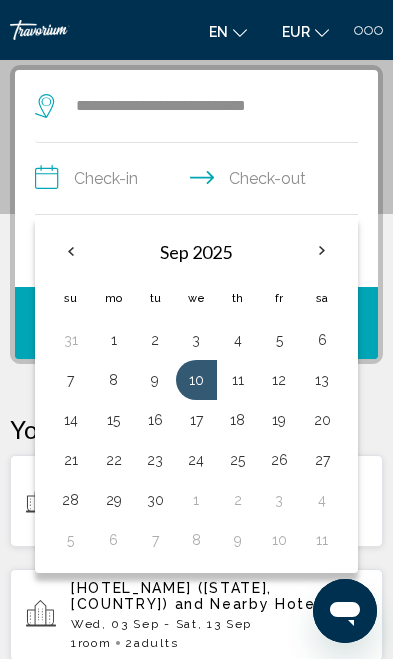 click on "20" at bounding box center (322, 420) 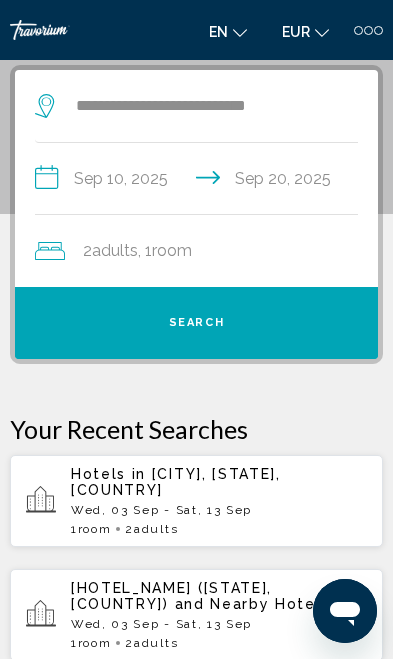 click on "Search" at bounding box center (196, 323) 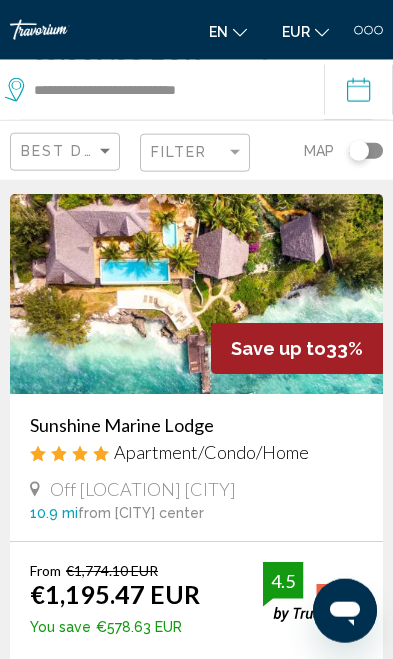 scroll, scrollTop: 5556, scrollLeft: 0, axis: vertical 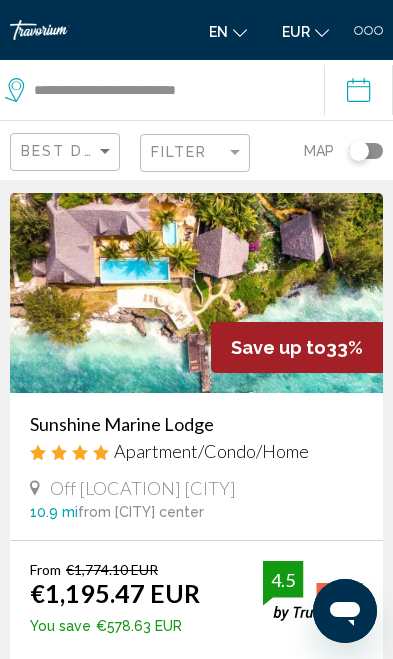 click on "Save up to" at bounding box center (278, 347) 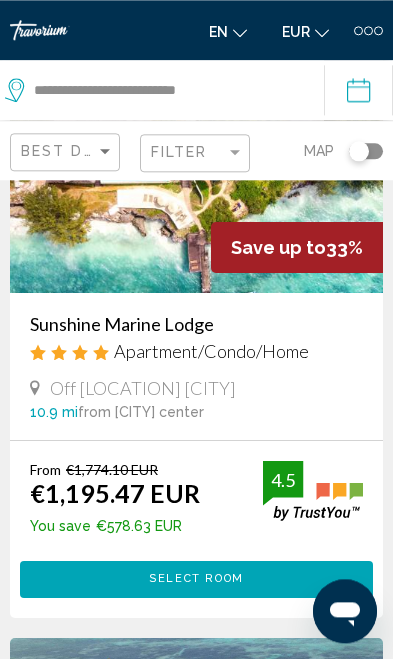 scroll, scrollTop: 5656, scrollLeft: 0, axis: vertical 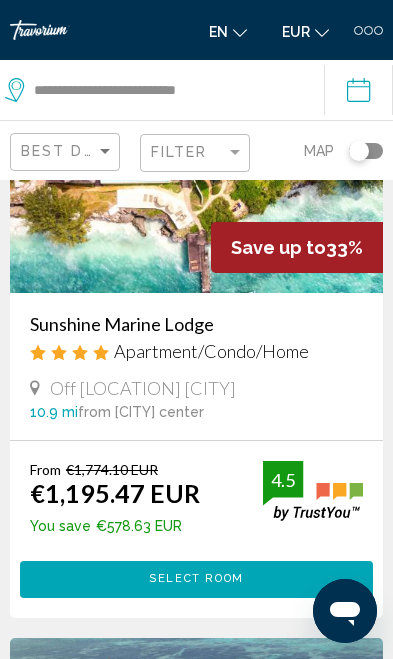 click on "Select Room" at bounding box center (196, 579) 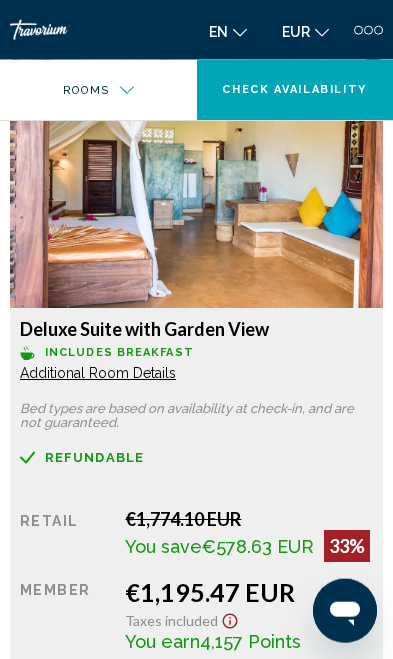 scroll, scrollTop: 2582, scrollLeft: 0, axis: vertical 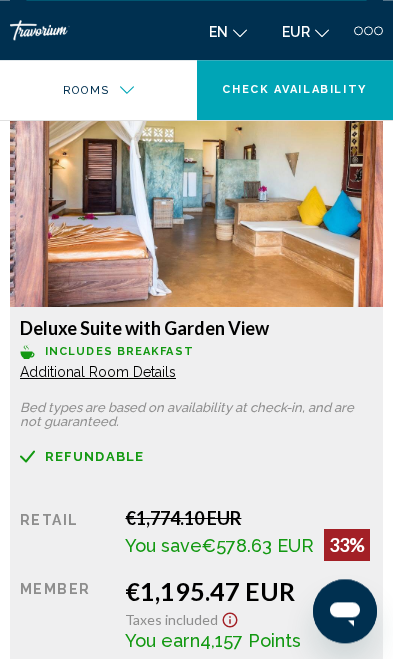 click on "More rates" at bounding box center [105, 683] 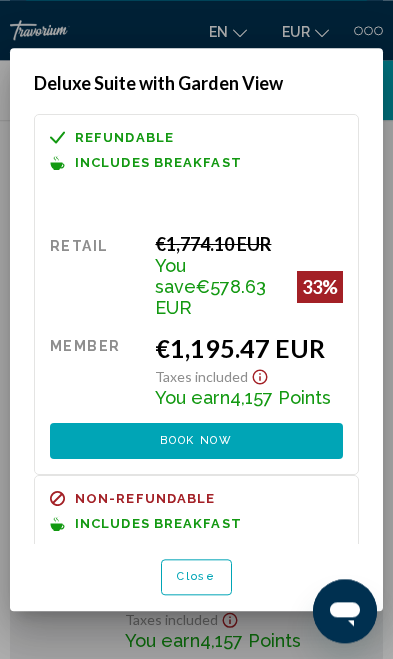 scroll, scrollTop: 0, scrollLeft: 0, axis: both 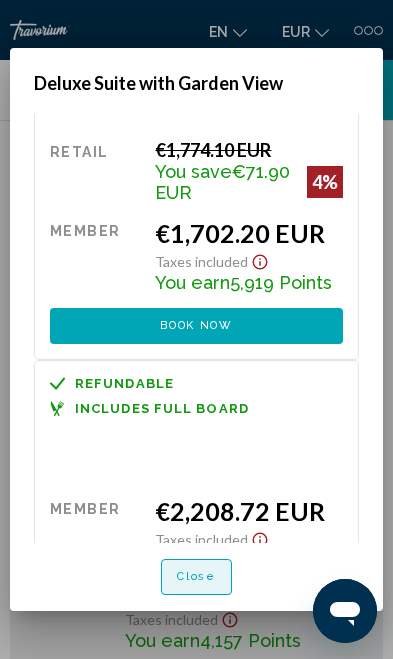click on "Close" at bounding box center [196, 576] 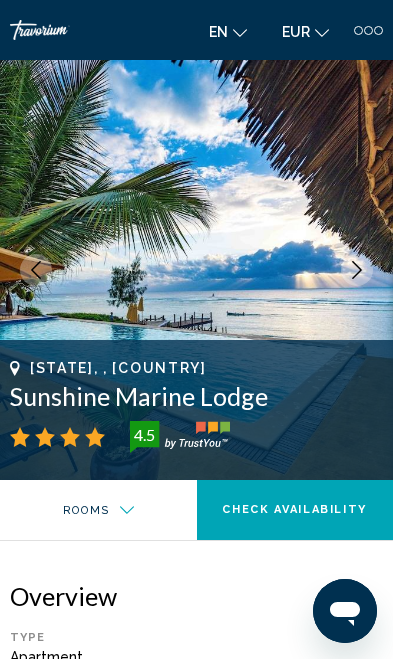 scroll, scrollTop: 2582, scrollLeft: 0, axis: vertical 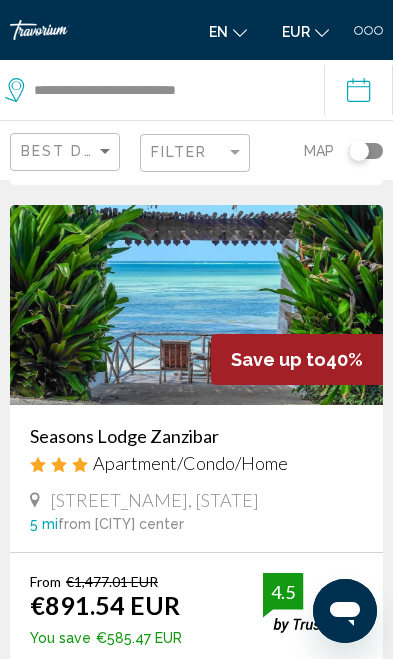 click on "Save up to" at bounding box center (278, 359) 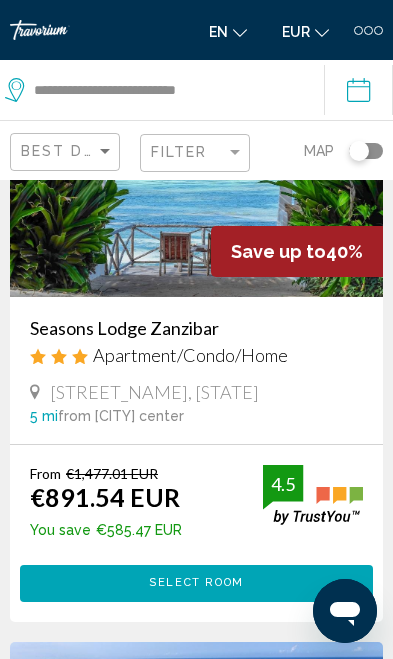 scroll, scrollTop: 1843, scrollLeft: 0, axis: vertical 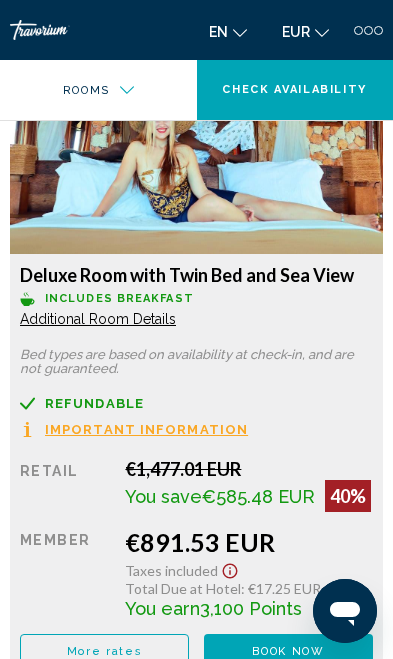 click on "More rates" at bounding box center (104, 652) 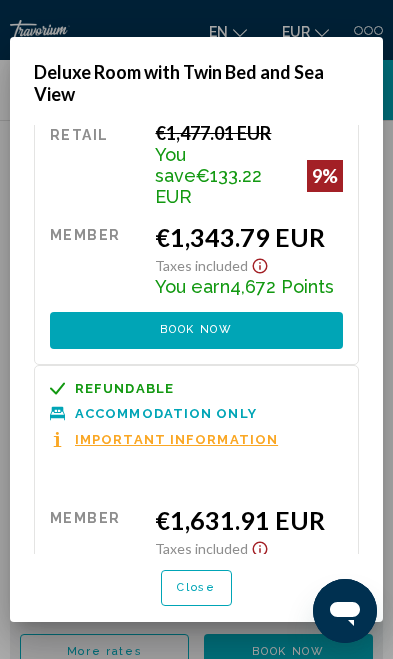 scroll, scrollTop: 495, scrollLeft: 0, axis: vertical 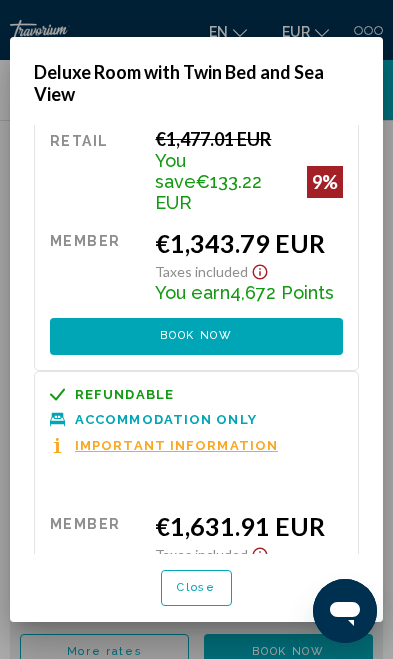 click on "Close" at bounding box center (196, 587) 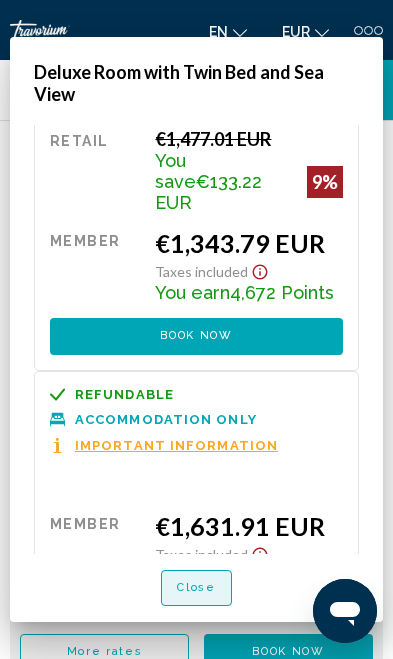 scroll, scrollTop: 0, scrollLeft: 0, axis: both 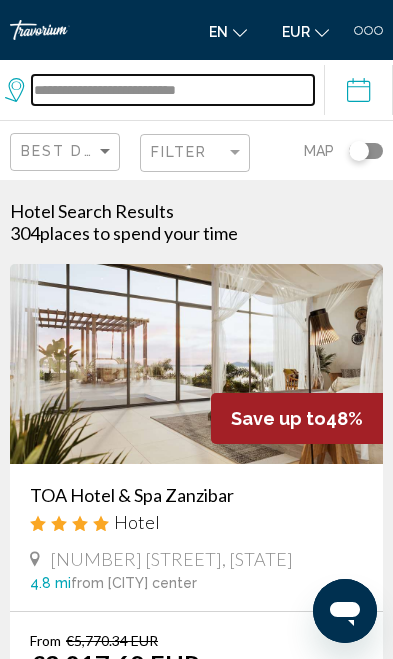 click on "**********" at bounding box center [173, 90] 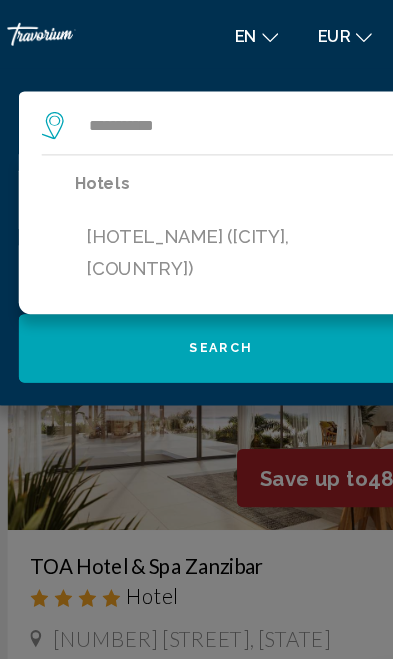 click on "[HOTEL_NAME] ([CITY], [COUNTRY])" at bounding box center (211, 222) 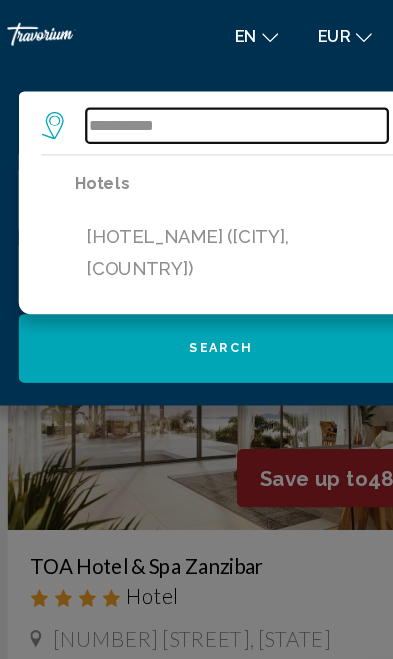 type on "**********" 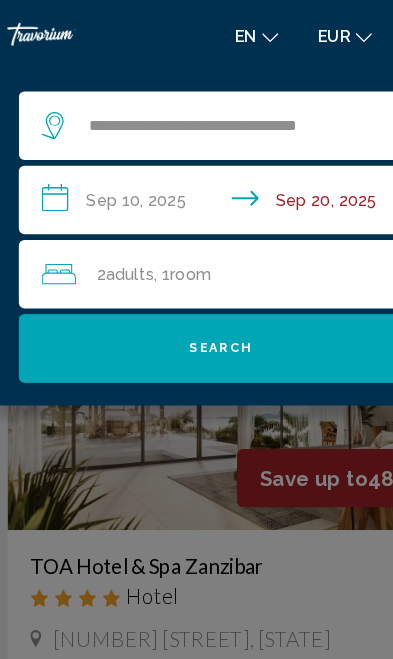 click on "Search" 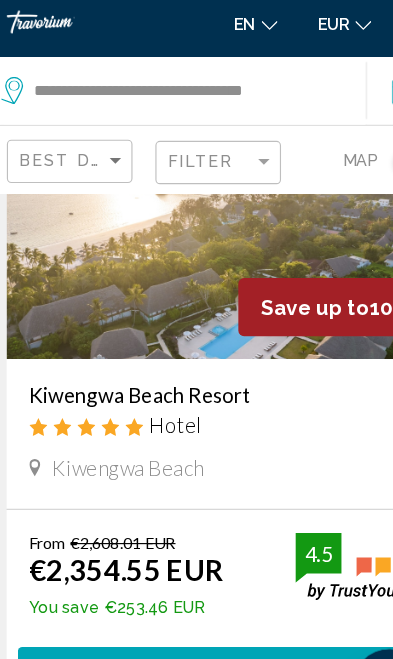 scroll, scrollTop: 140, scrollLeft: 0, axis: vertical 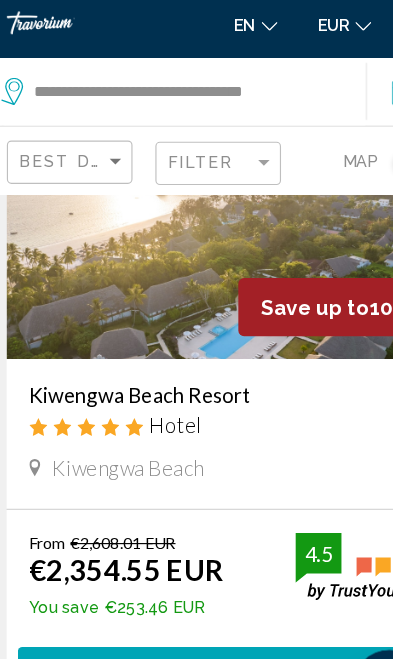 click on "Select Room" at bounding box center [196, 593] 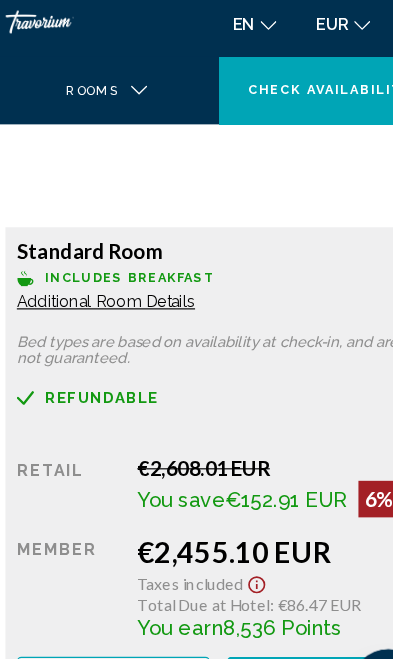 scroll, scrollTop: 3457, scrollLeft: 0, axis: vertical 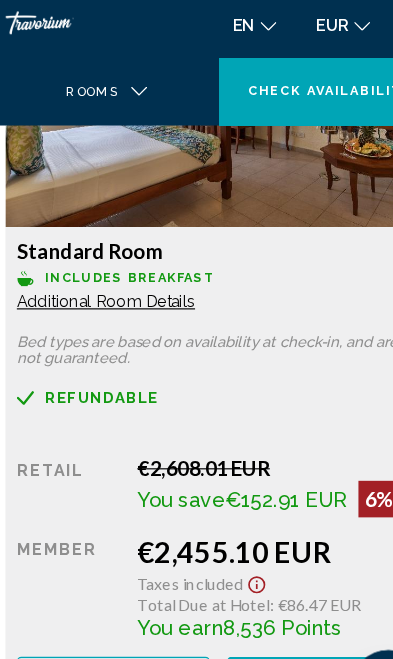 click on "More rates" at bounding box center [105, -90] 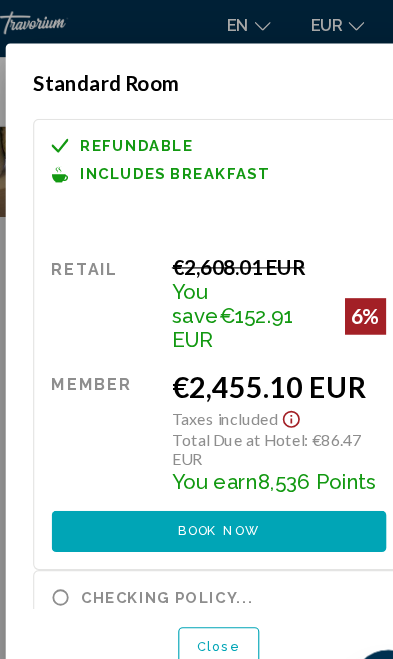 scroll, scrollTop: 0, scrollLeft: 0, axis: both 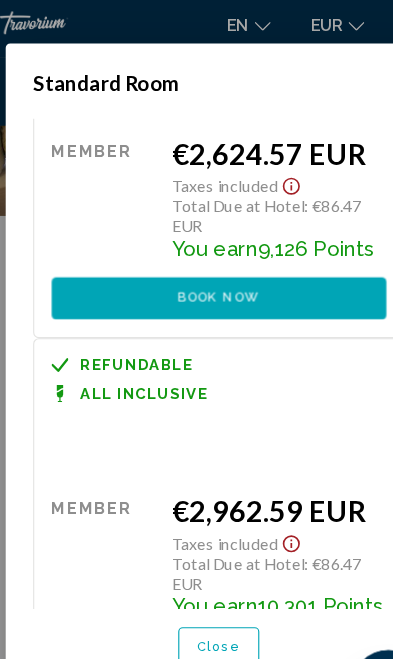 click on "Close" at bounding box center [196, 576] 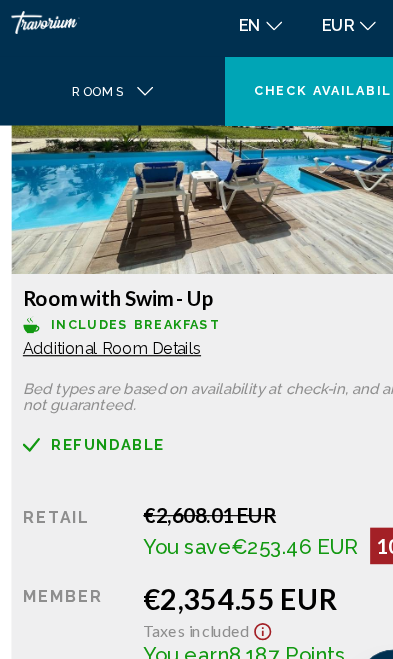 scroll, scrollTop: 2742, scrollLeft: 0, axis: vertical 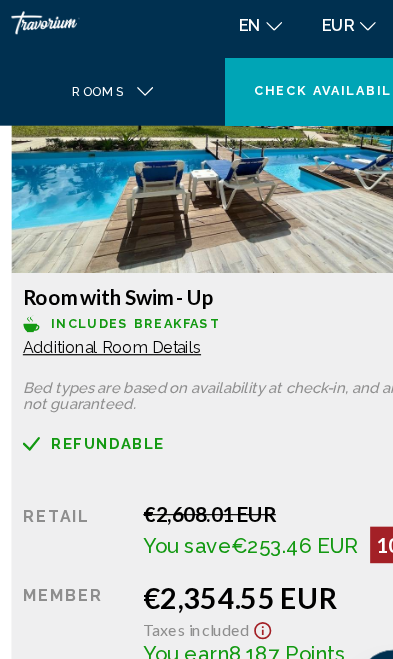 click on "More rates" at bounding box center (105, 625) 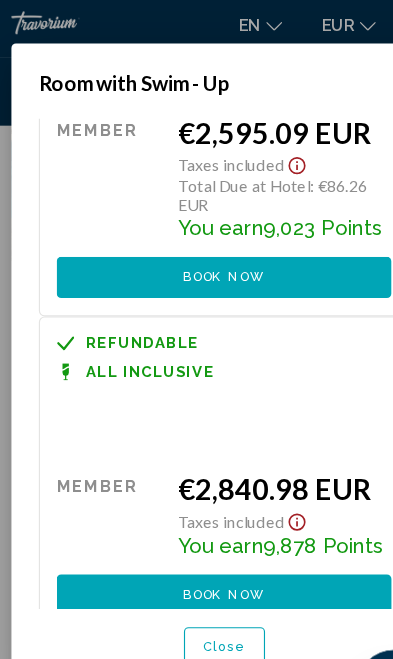 scroll, scrollTop: 880, scrollLeft: 0, axis: vertical 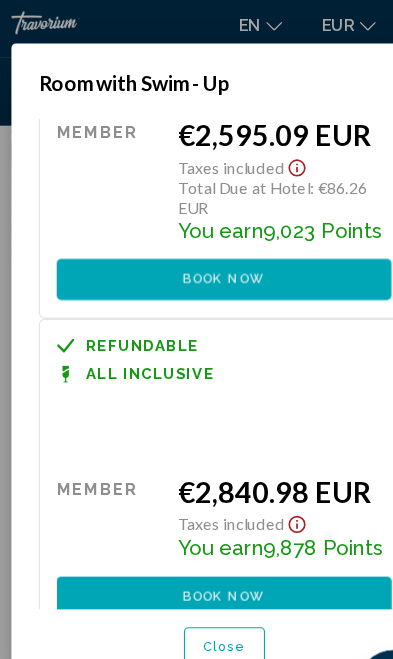 click on "Close" at bounding box center (196, 576) 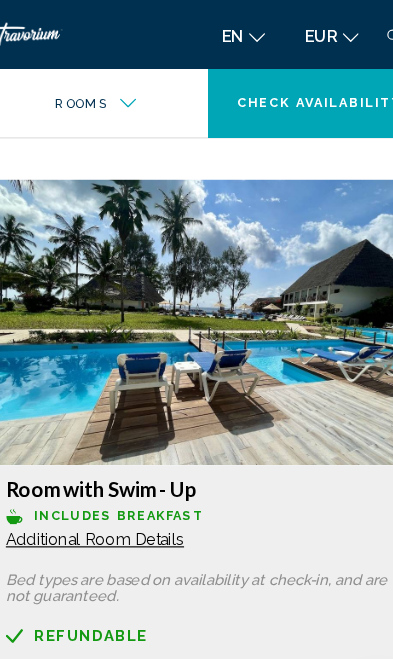scroll, scrollTop: 2574, scrollLeft: 0, axis: vertical 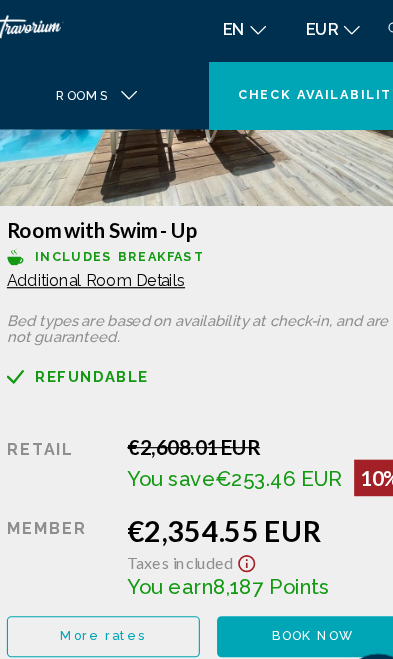 click on "More rates" at bounding box center [105, 563] 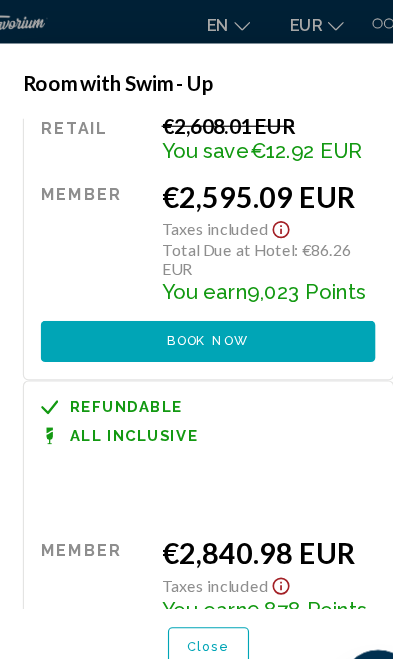scroll, scrollTop: 830, scrollLeft: 0, axis: vertical 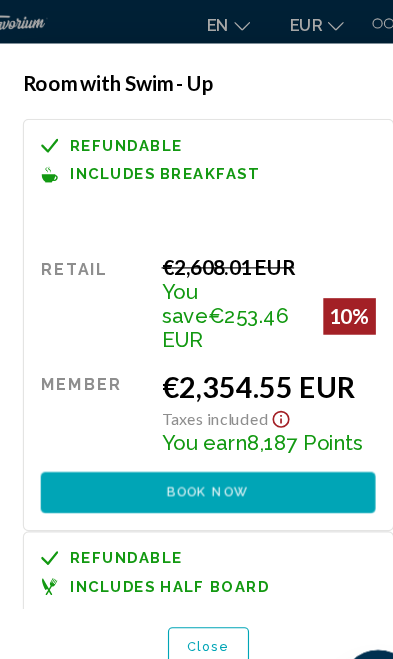 click on "Close" at bounding box center [196, 576] 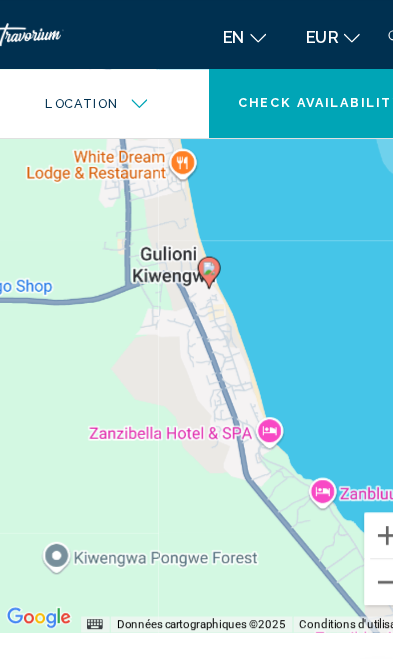 scroll, scrollTop: 1857, scrollLeft: 0, axis: vertical 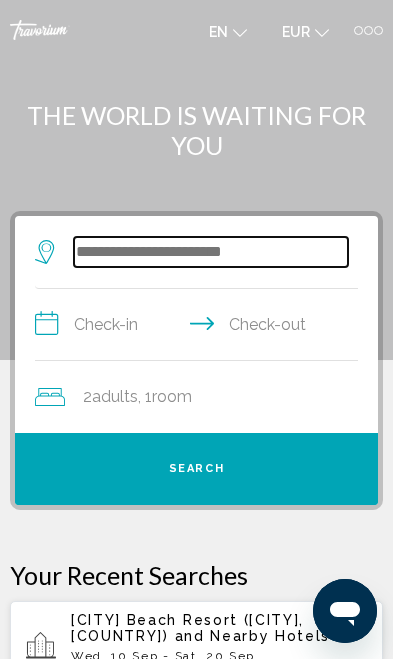 click at bounding box center (211, 252) 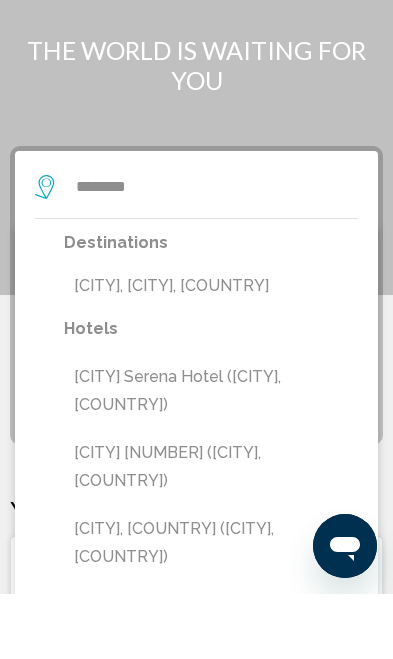 click on "[CITY], [CITY], [COUNTRY]" at bounding box center [211, 351] 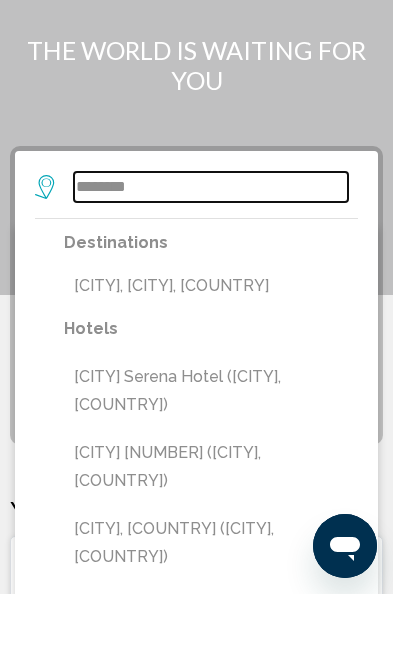 type on "**********" 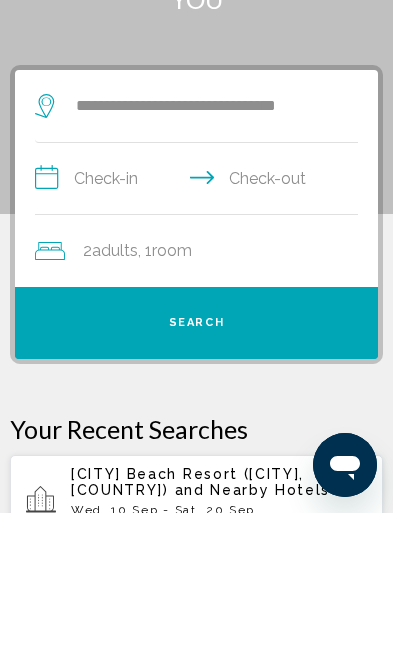 click on "**********" at bounding box center [200, 327] 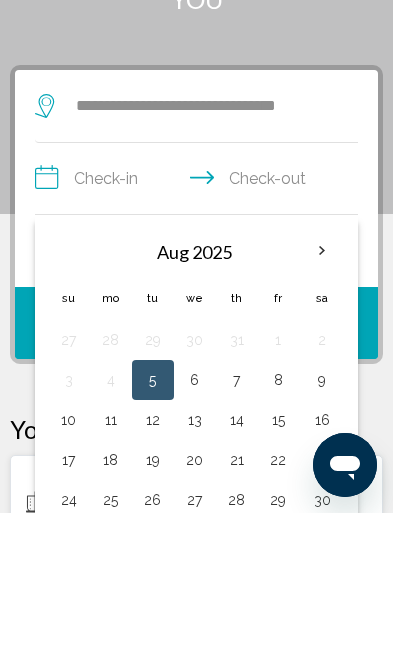 scroll, scrollTop: 146, scrollLeft: 0, axis: vertical 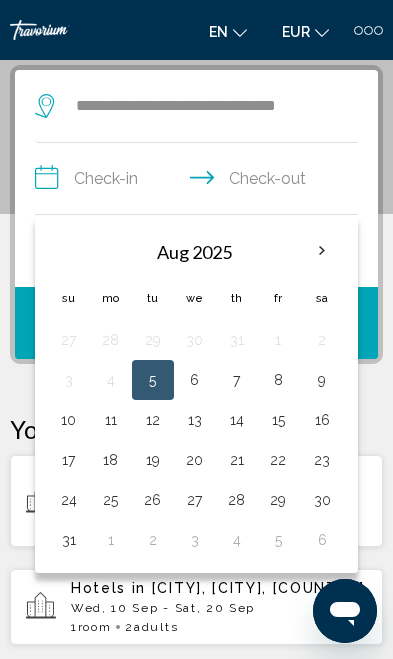 click at bounding box center [322, 251] 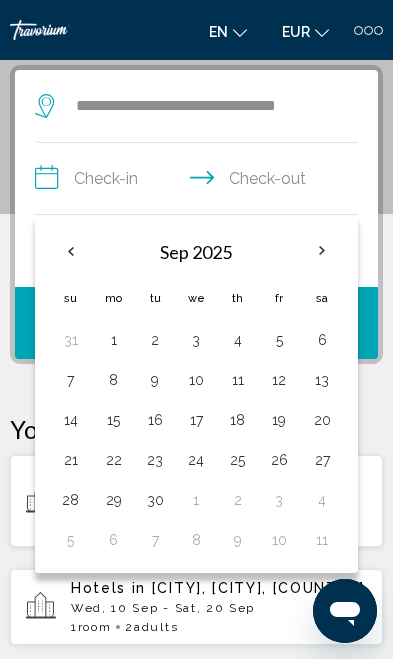 click on "10" at bounding box center (196, 380) 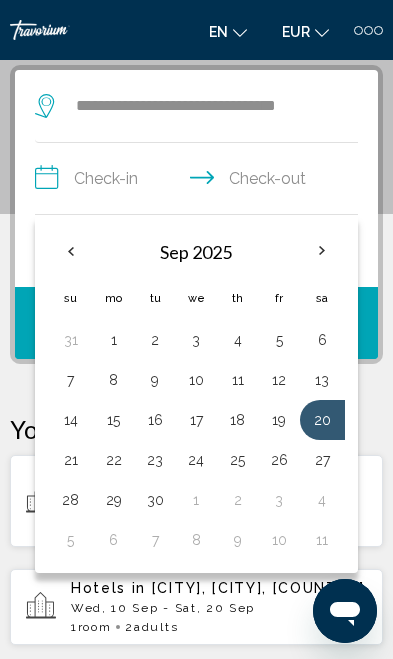 click on "10" at bounding box center (196, 380) 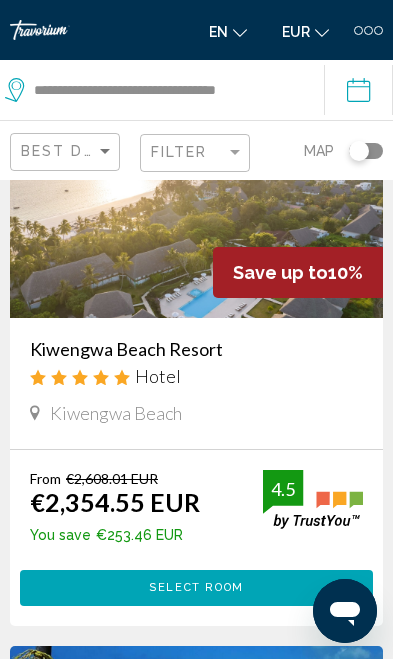 scroll, scrollTop: 0, scrollLeft: 0, axis: both 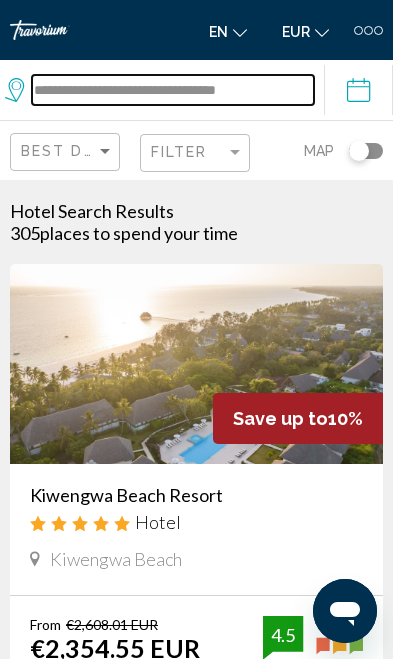 click on "**********" at bounding box center (173, 90) 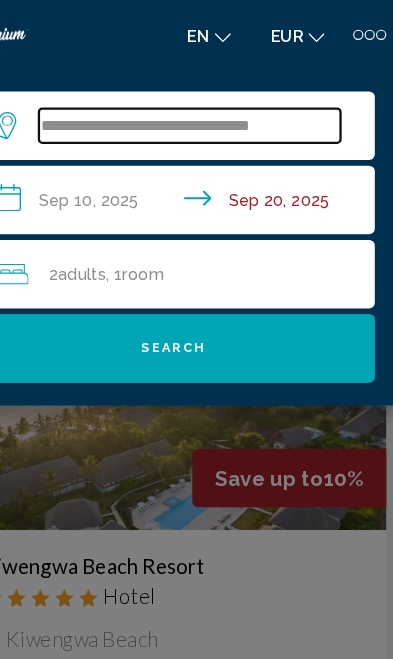 click on "**********" at bounding box center (211, 110) 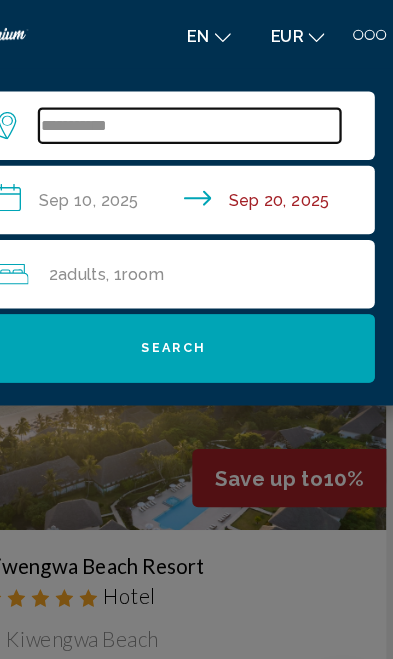type on "********" 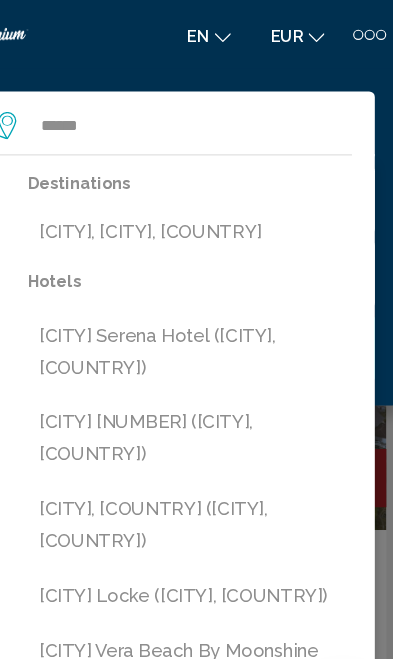 click on "[CITY], [STATE], [COUNTRY]" at bounding box center (211, 203) 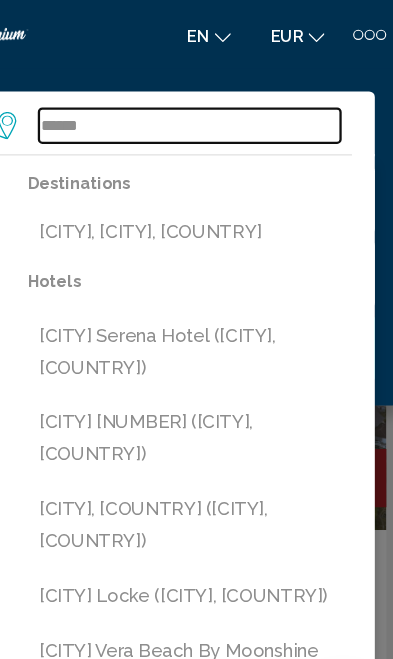 type on "**********" 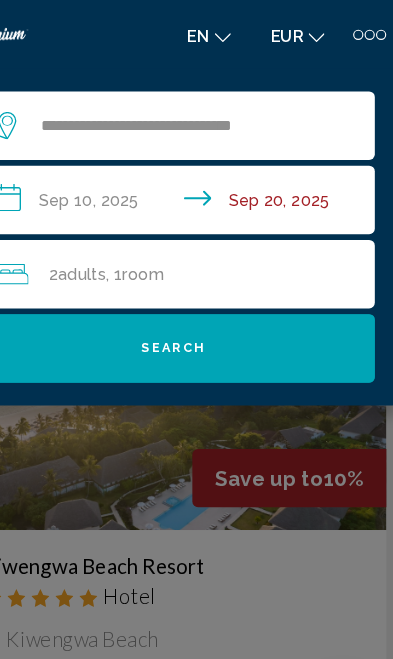 click on "Search" 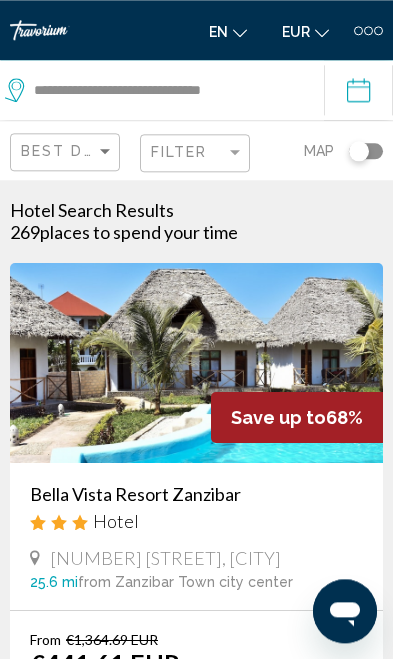 scroll, scrollTop: 0, scrollLeft: 0, axis: both 